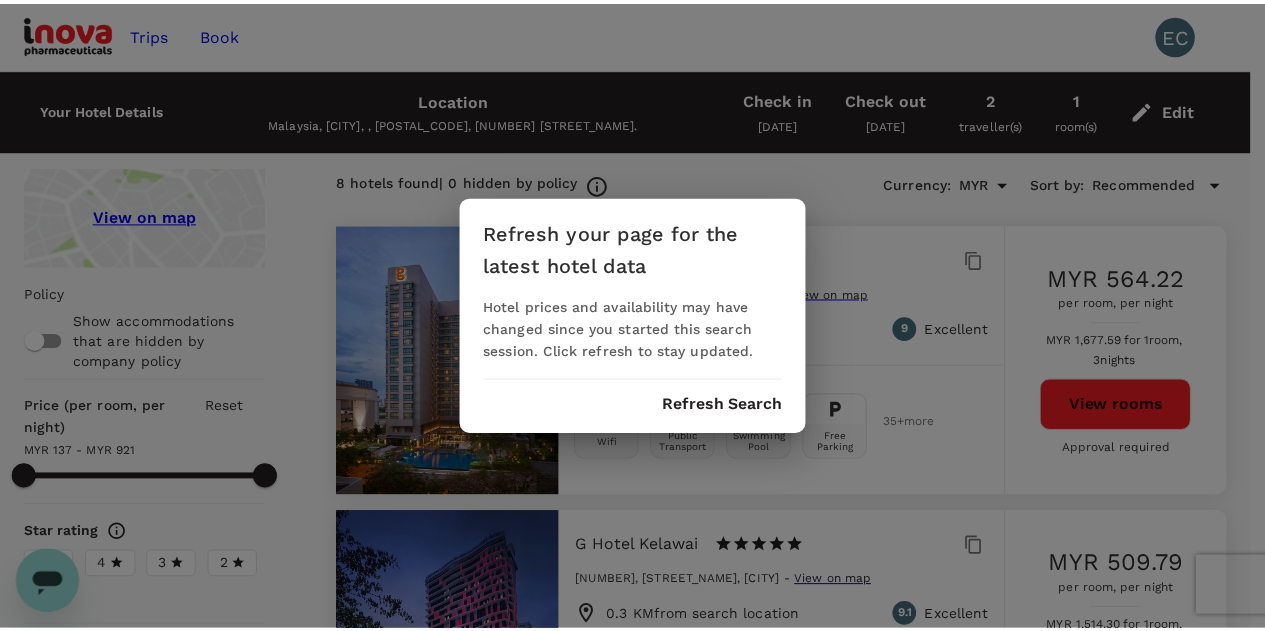 scroll, scrollTop: 0, scrollLeft: 0, axis: both 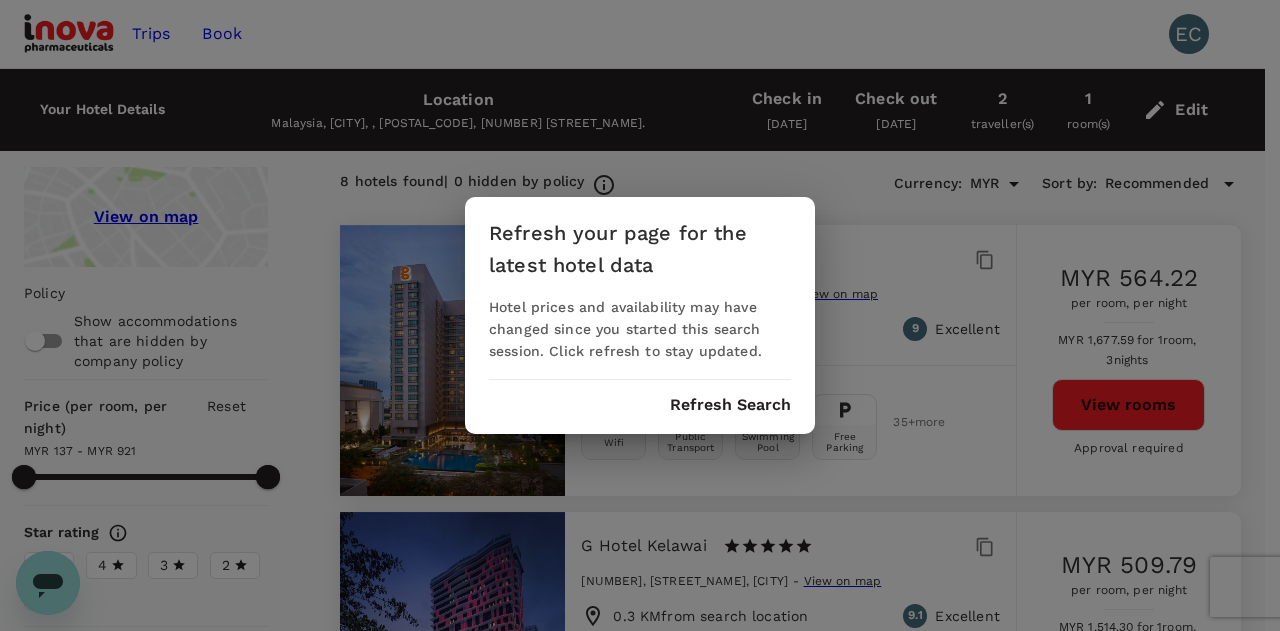 click on "Refresh your page for the latest hotel data Hotel prices and availability may have changed since you started this search session. Click refresh to stay updated. Refresh Search" at bounding box center [640, 315] 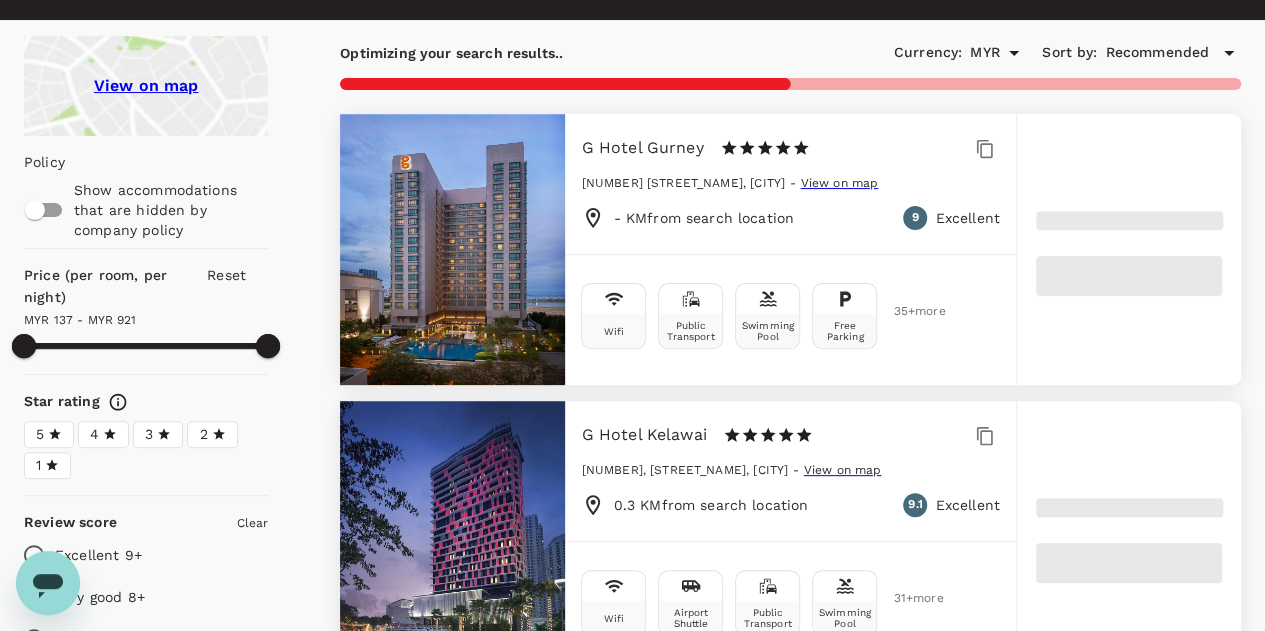 scroll, scrollTop: 100, scrollLeft: 0, axis: vertical 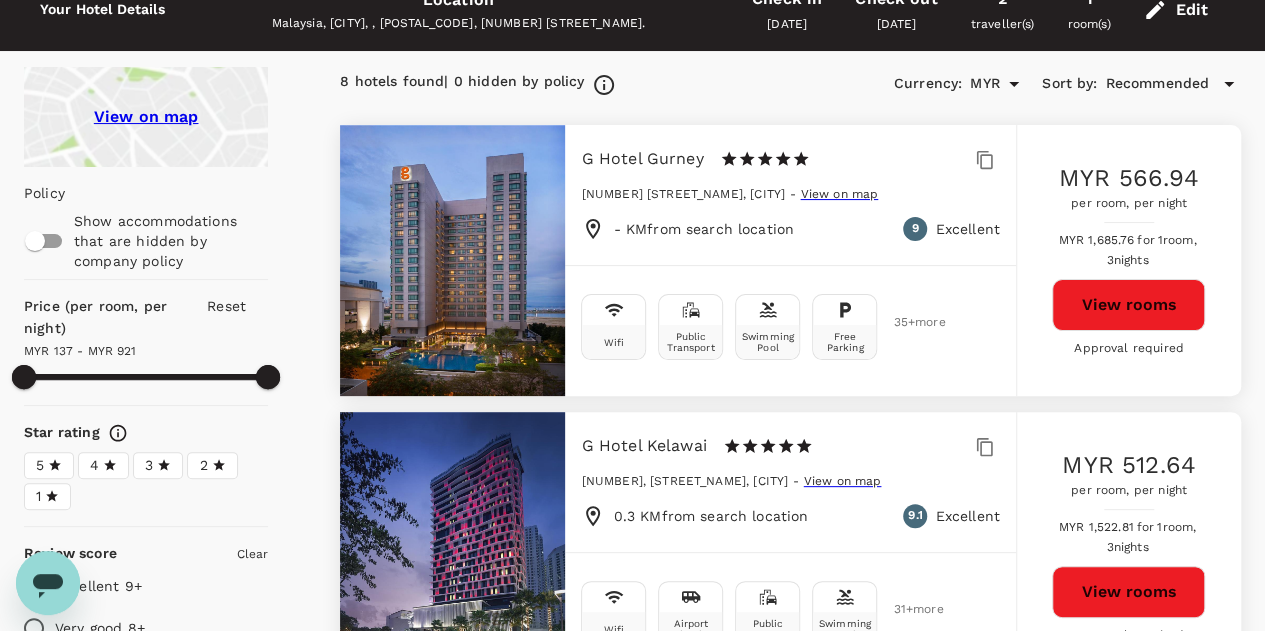 click on "View rooms" at bounding box center [1128, 305] 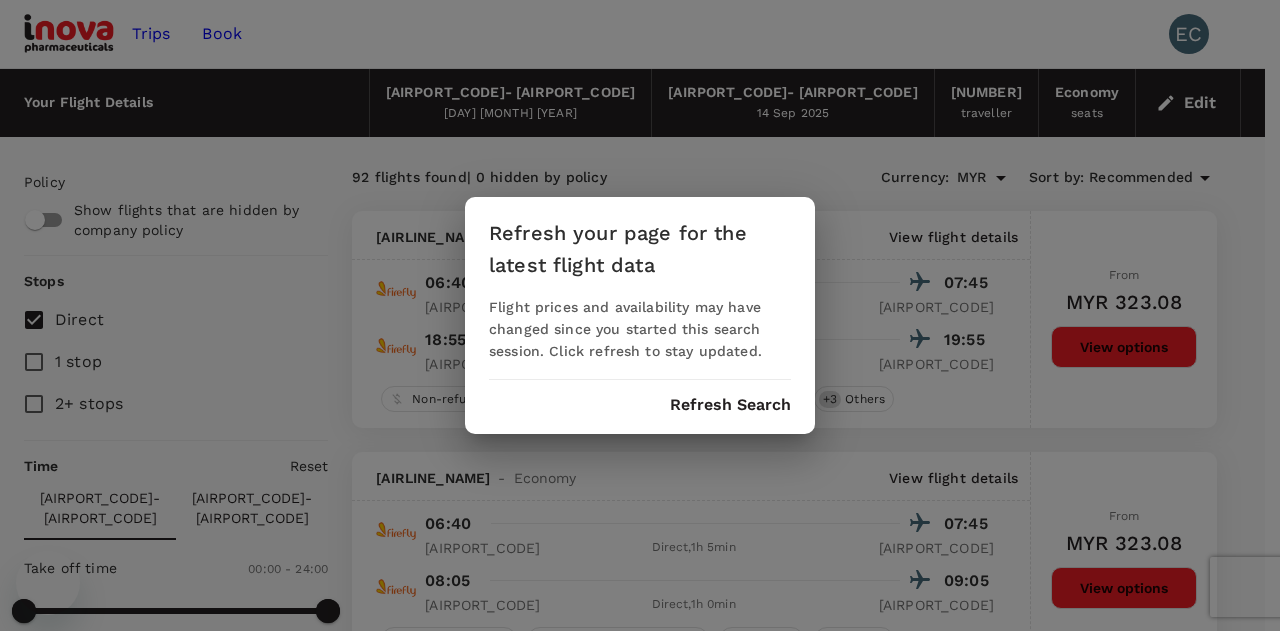 scroll, scrollTop: 0, scrollLeft: 0, axis: both 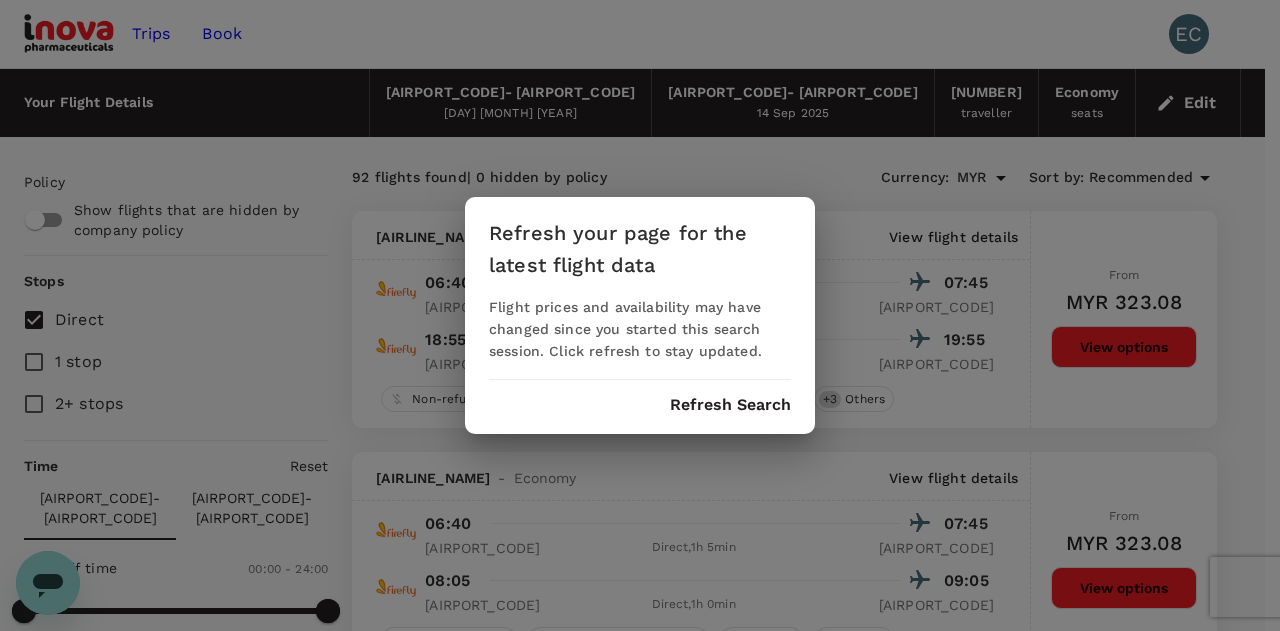 click on "Refresh Search" at bounding box center [730, 405] 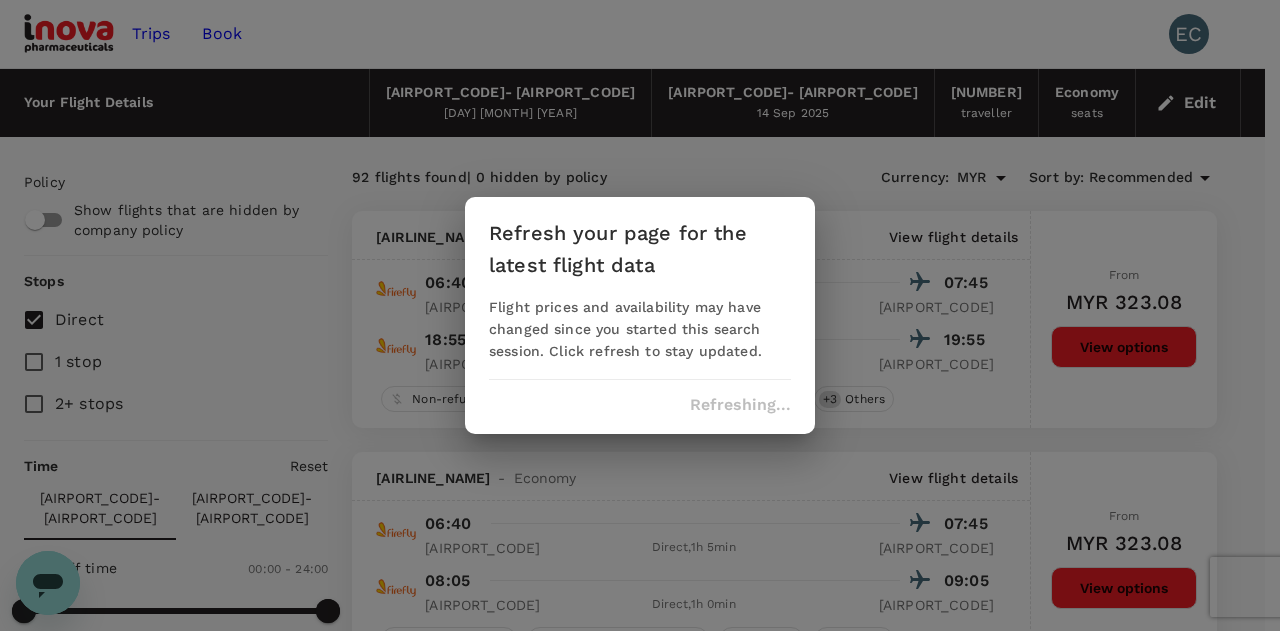 click on "Refresh your page for the latest flight data Flight prices and availability may have changed since you started this search session. Click refresh to stay updated. Refreshing..." at bounding box center (640, 315) 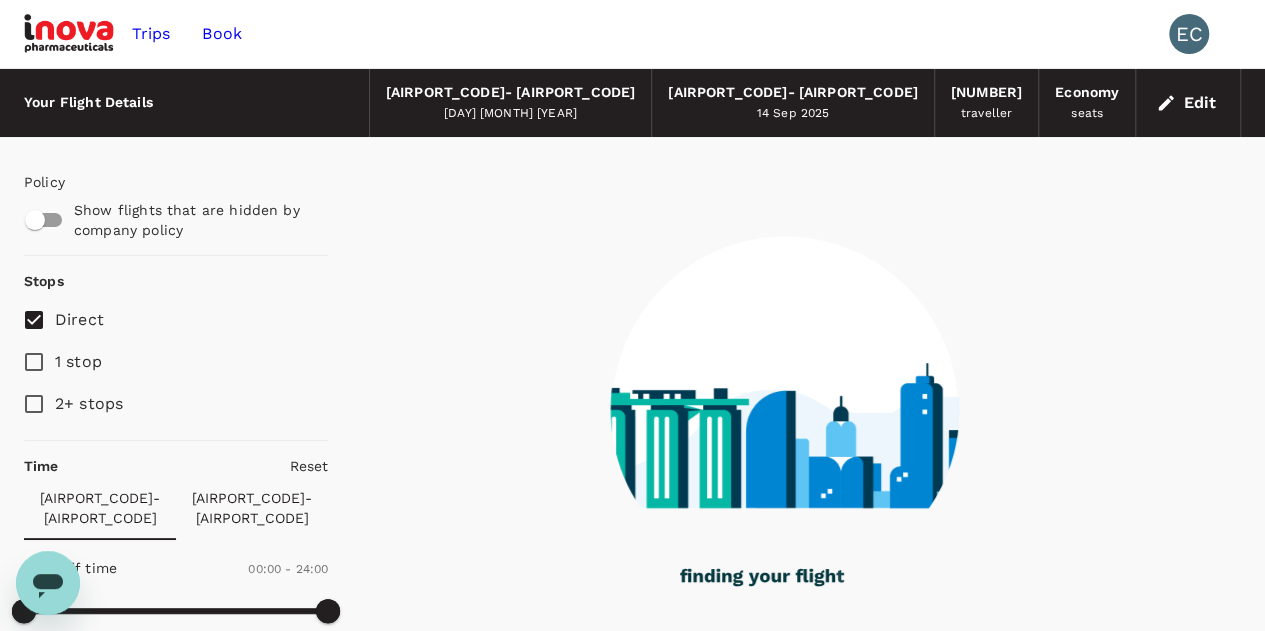 click at bounding box center [70, 34] 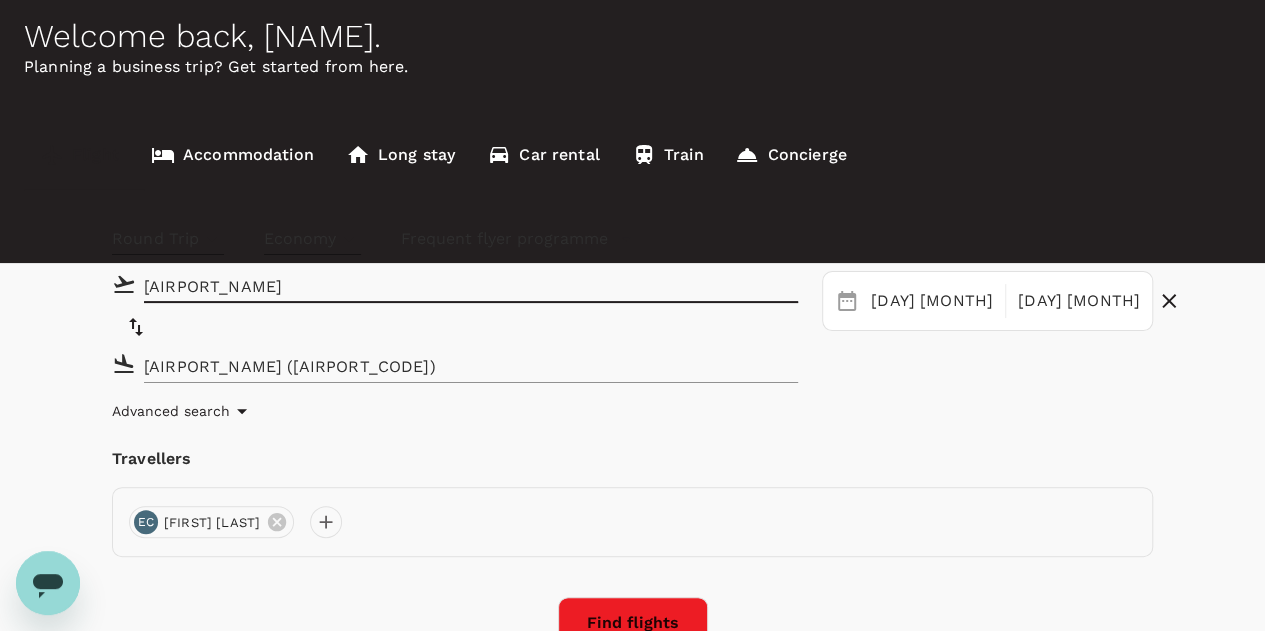 scroll, scrollTop: 200, scrollLeft: 0, axis: vertical 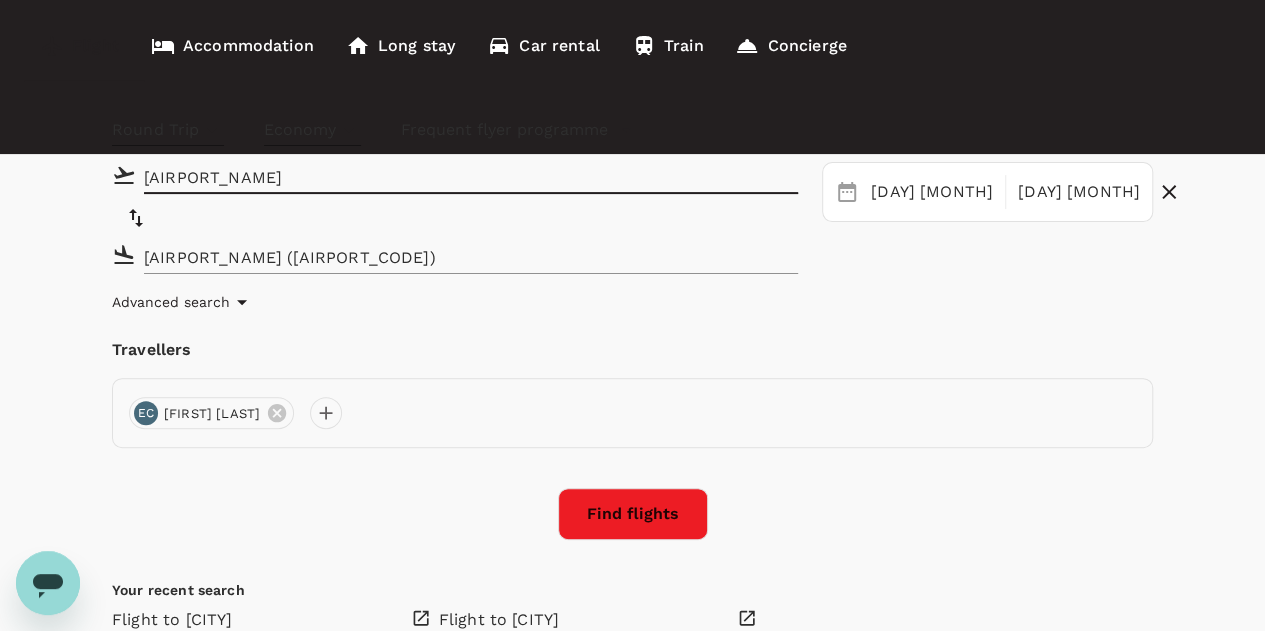 click on "[AIRPORT_NAME]" at bounding box center [456, 177] 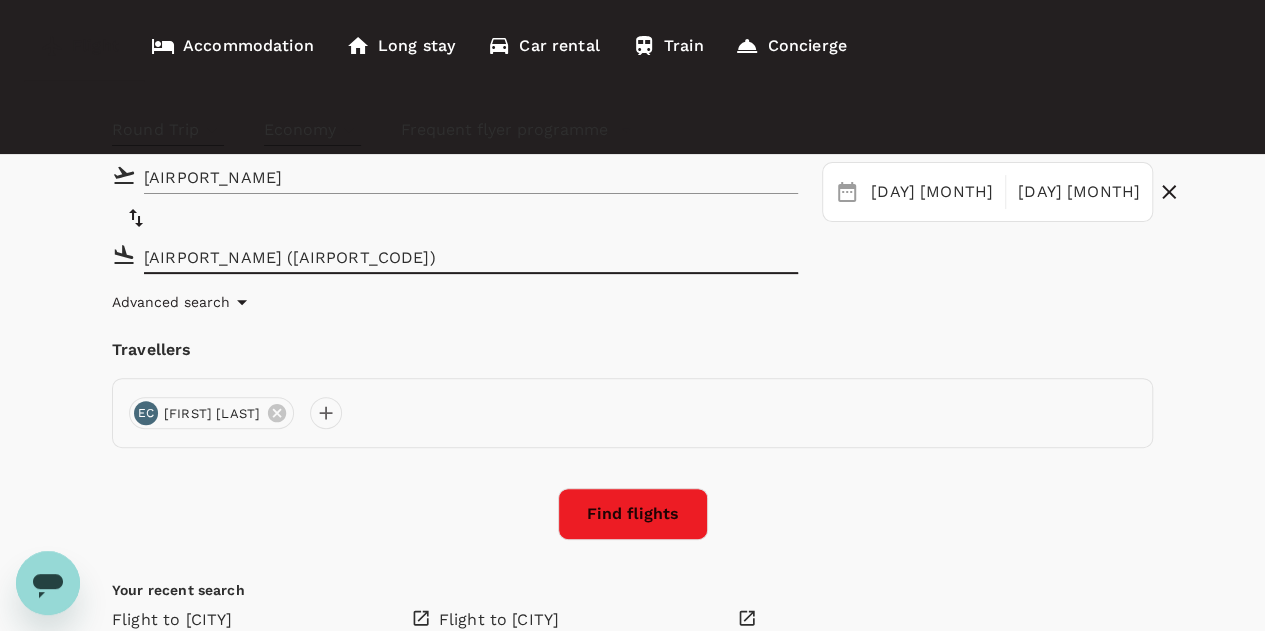 click on "Round Trip roundtrip Economy economy Frequent flyer programme Sultan Abdul Aziz Shah (SZB) Penang Intl (PEN) 10 Sep 14 Sep Advanced search Travellers EC [FIRST] [LAST] Find flights Your recent search Flight to Penang SZB - PEN 10 Sep - 13 Sep · 1 Traveller Flight to Penang CKUL - PEN 10 Sep - 14 Sep · 1 Traveller" at bounding box center [632, 397] 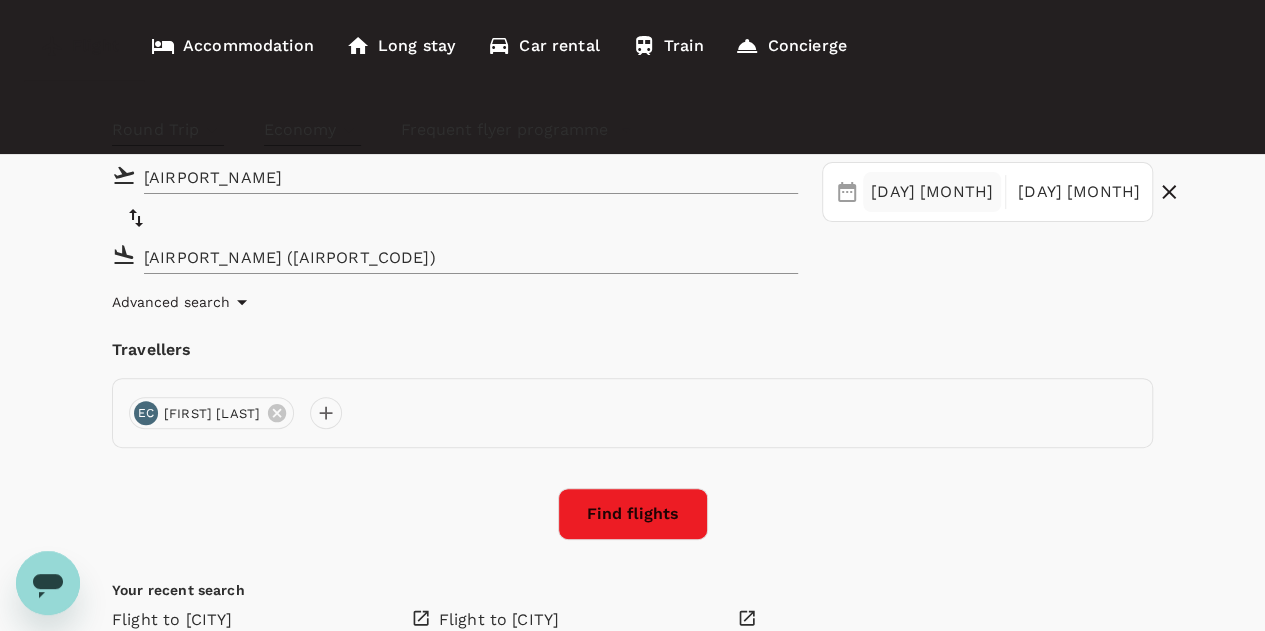 click on "[DAY] [MONTH]" at bounding box center (932, 192) 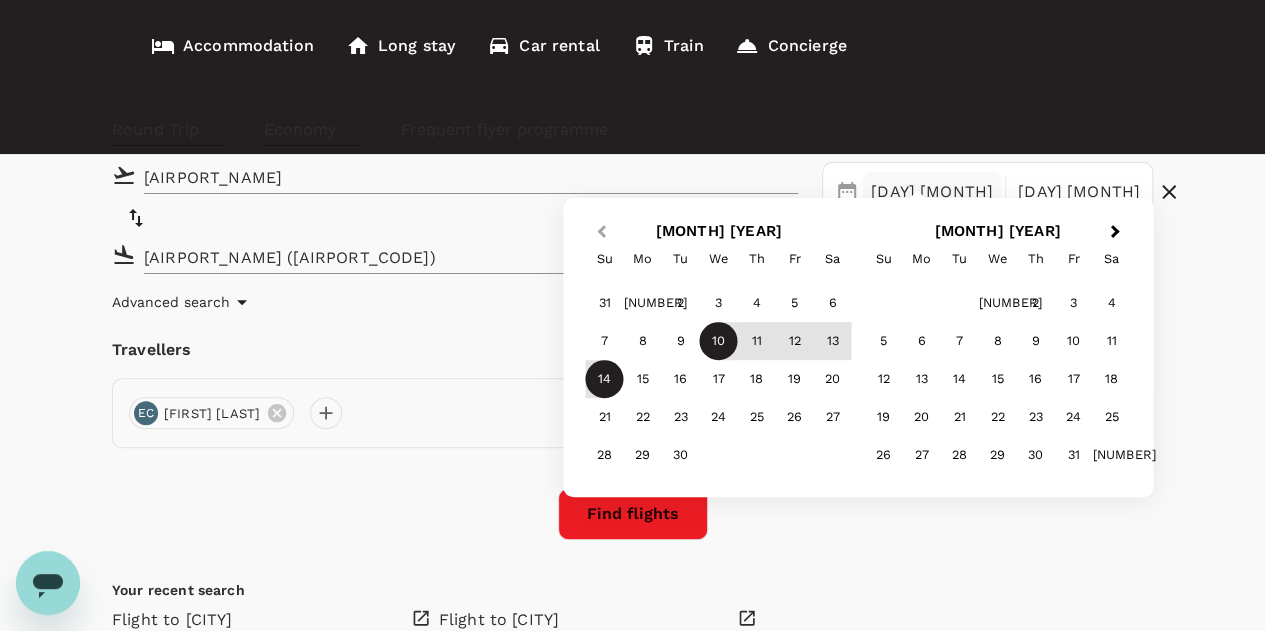 click on "Previous Month" at bounding box center [601, 232] 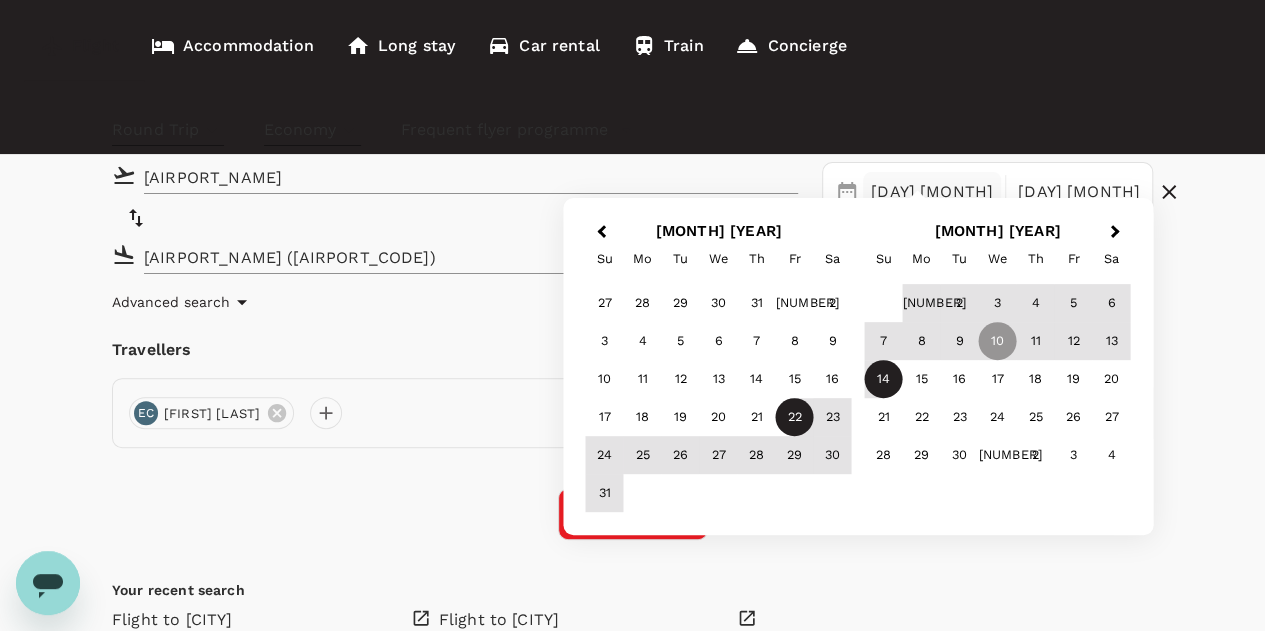 click on "22" at bounding box center (795, 417) 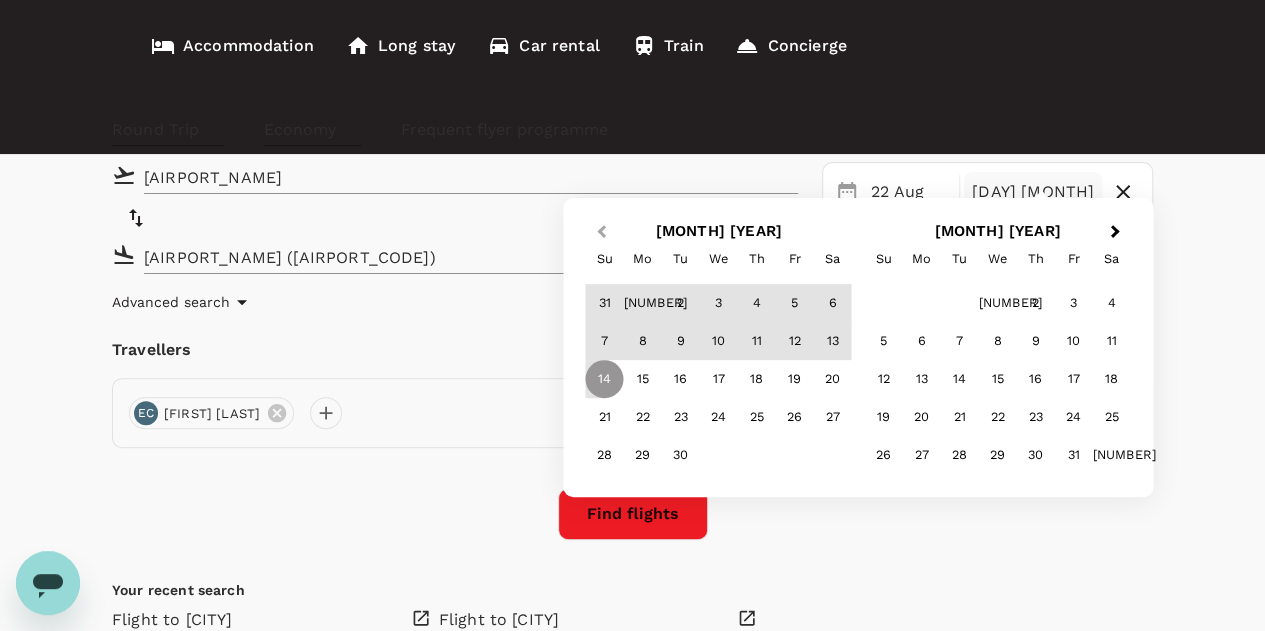 click on "Previous Month" at bounding box center [599, 233] 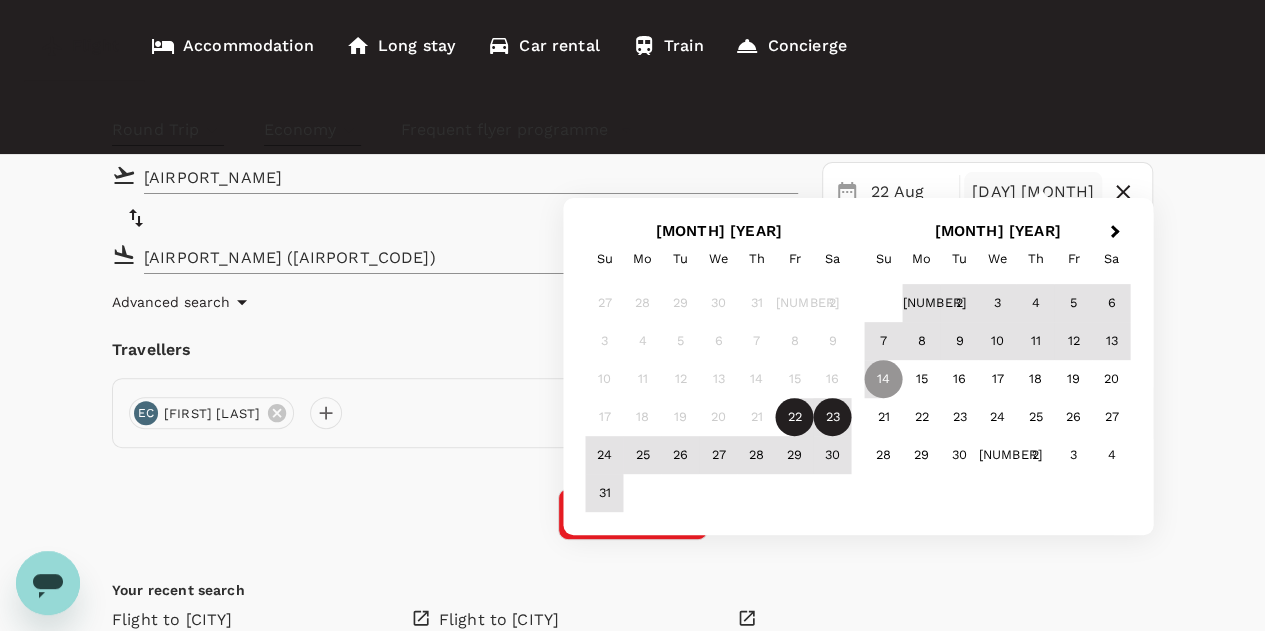 click on "23" at bounding box center [833, 417] 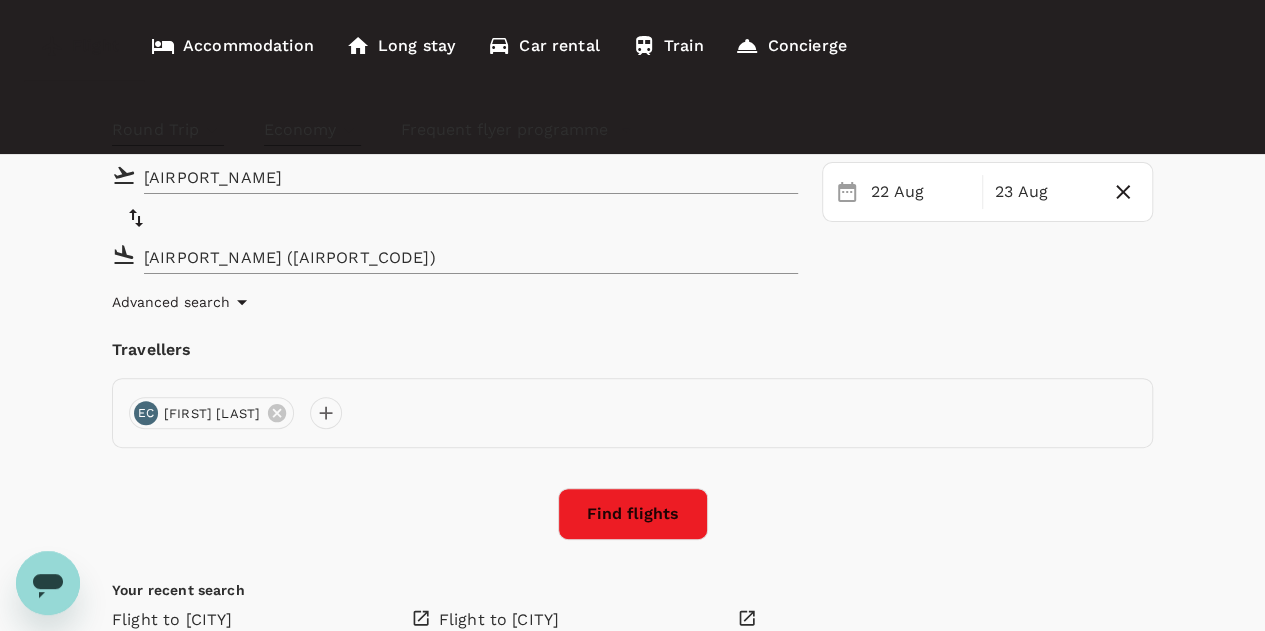 click on "Find flights" at bounding box center [633, 514] 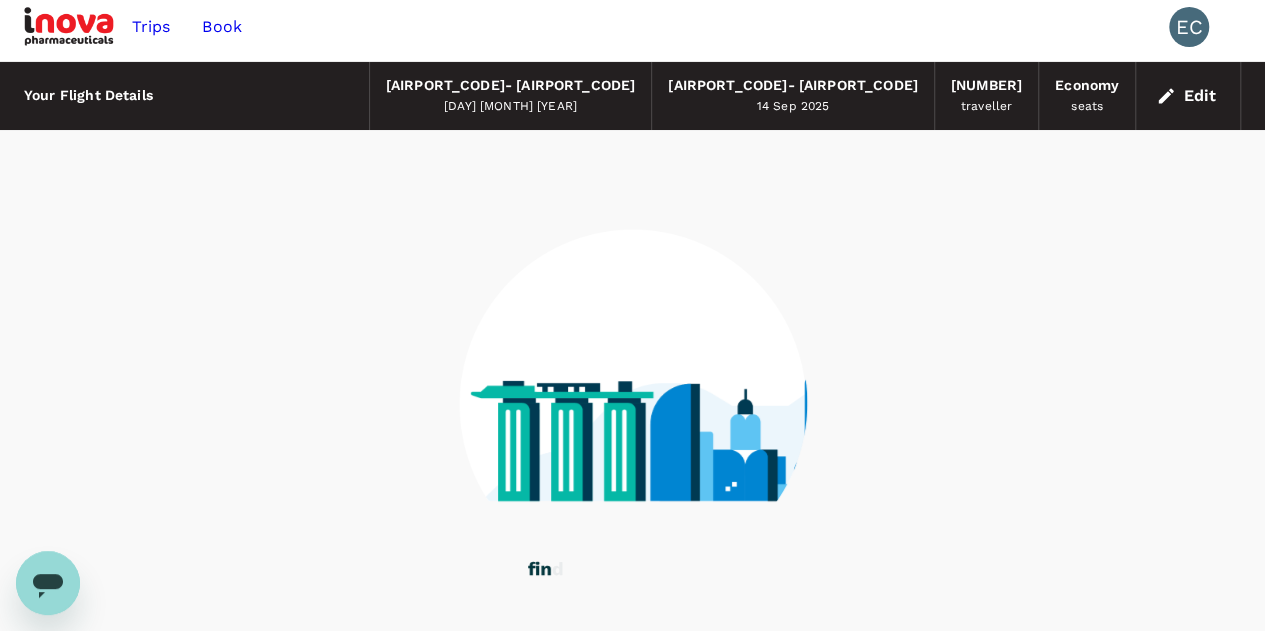 scroll, scrollTop: 0, scrollLeft: 0, axis: both 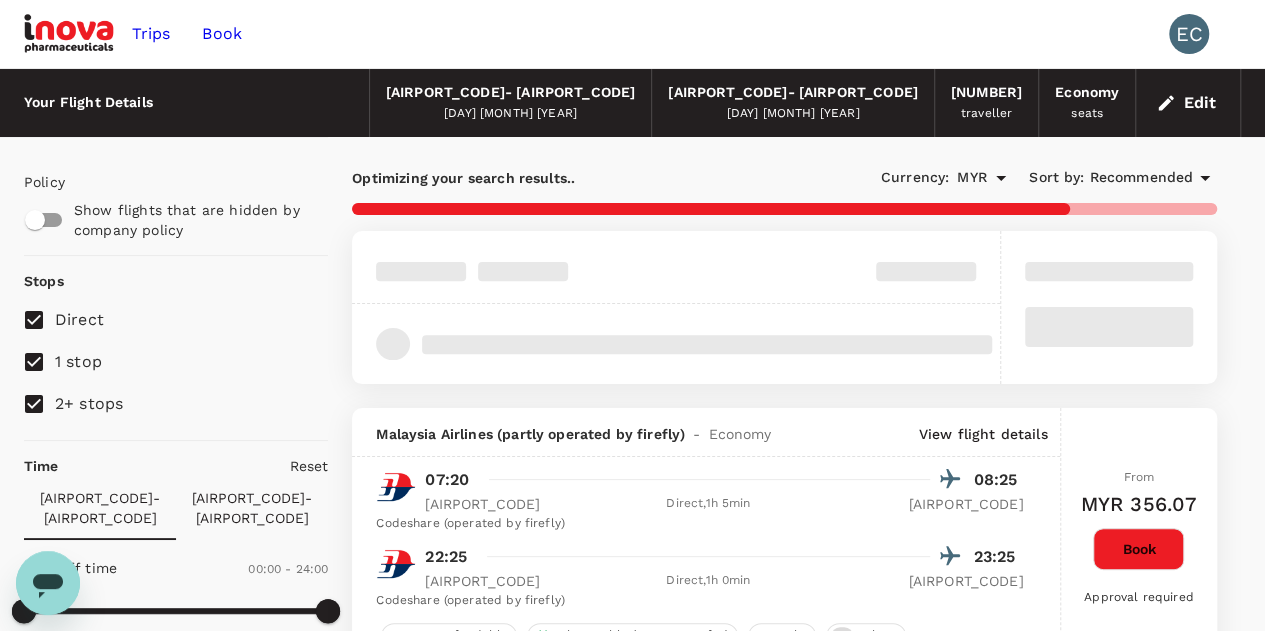click on "Optimizing your search results.." at bounding box center [568, 178] 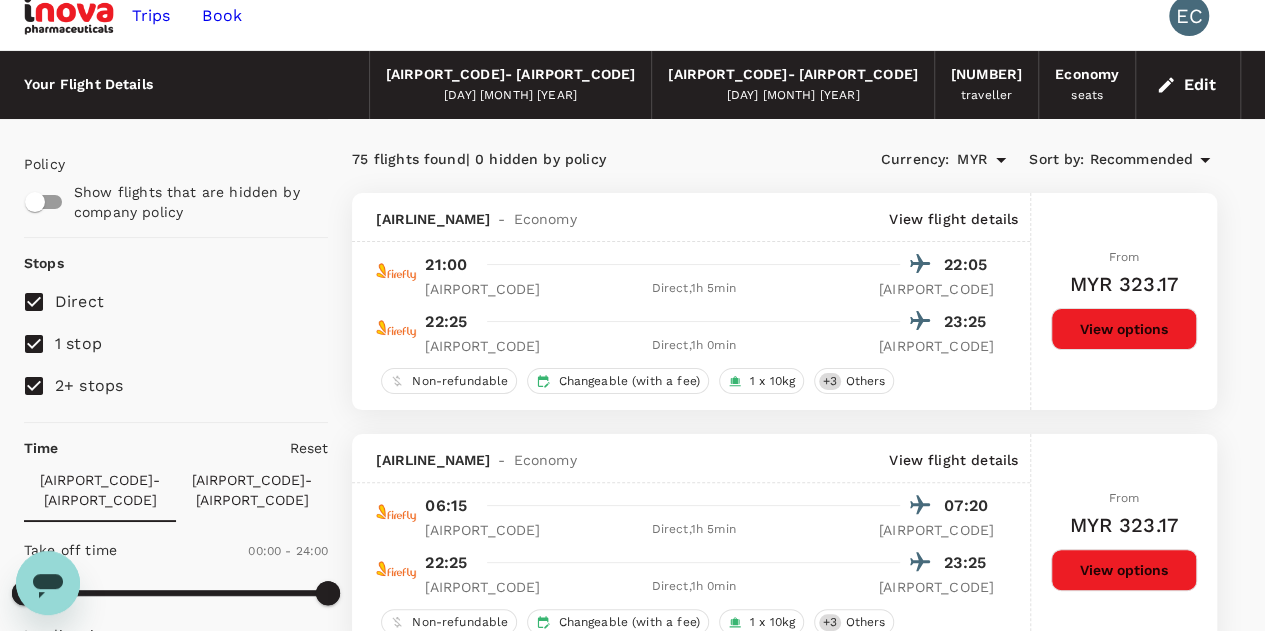 scroll, scrollTop: 0, scrollLeft: 0, axis: both 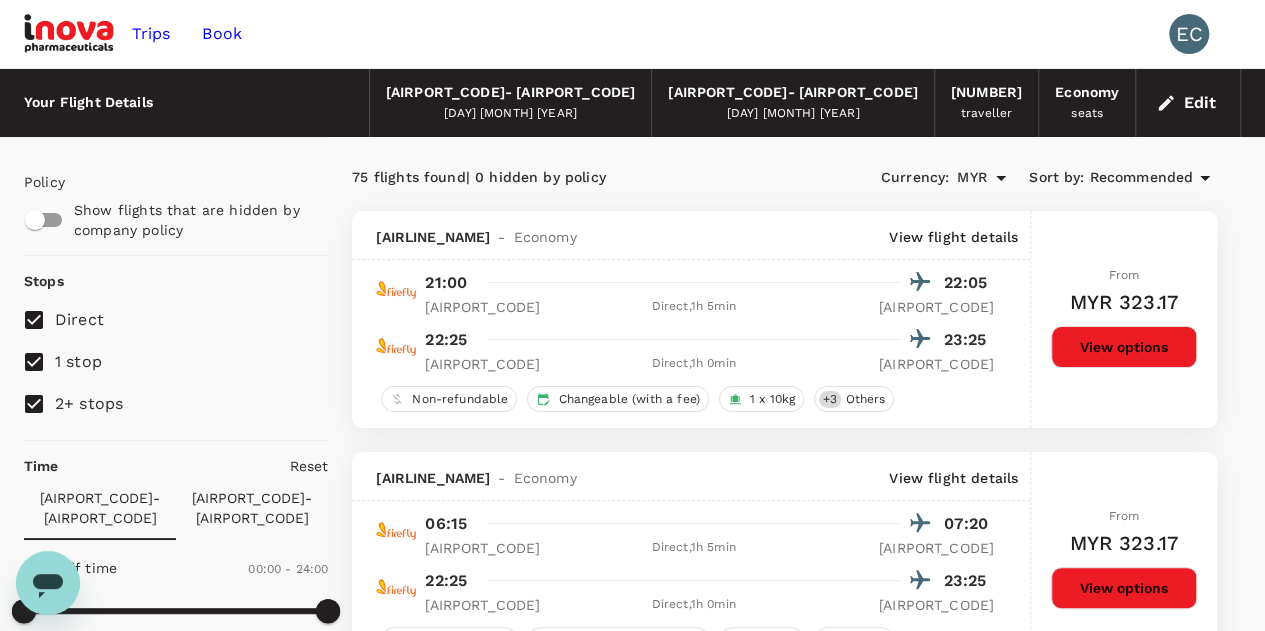 click at bounding box center (1166, 103) 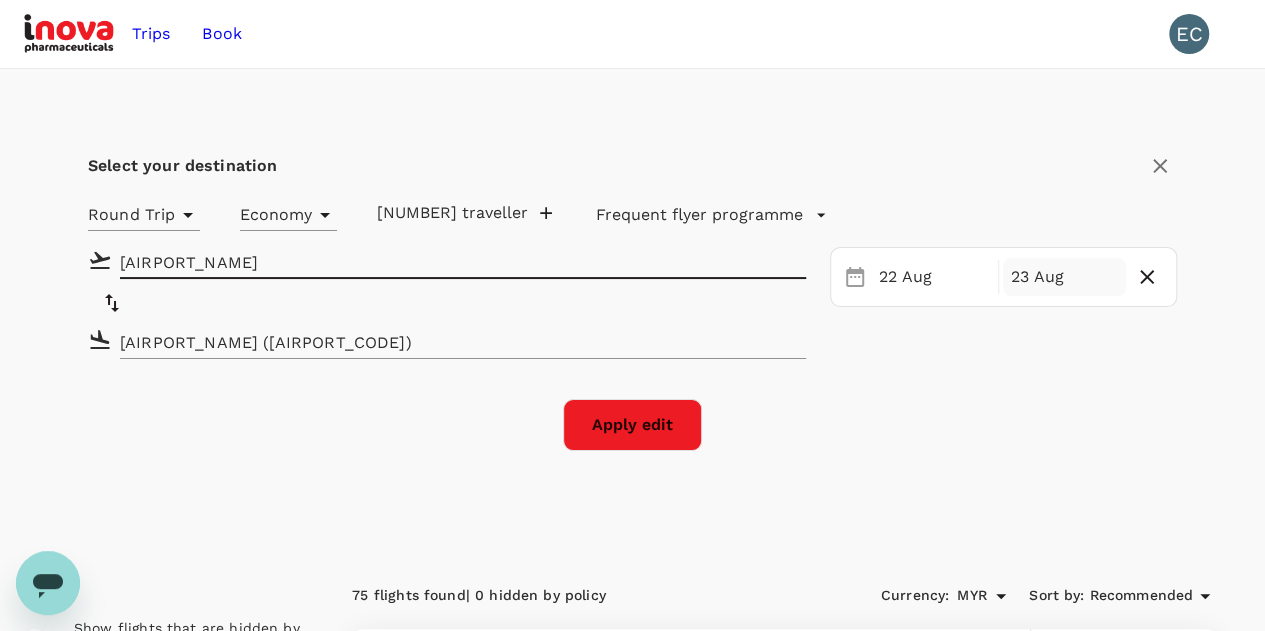 click on "23 Aug" at bounding box center (932, 277) 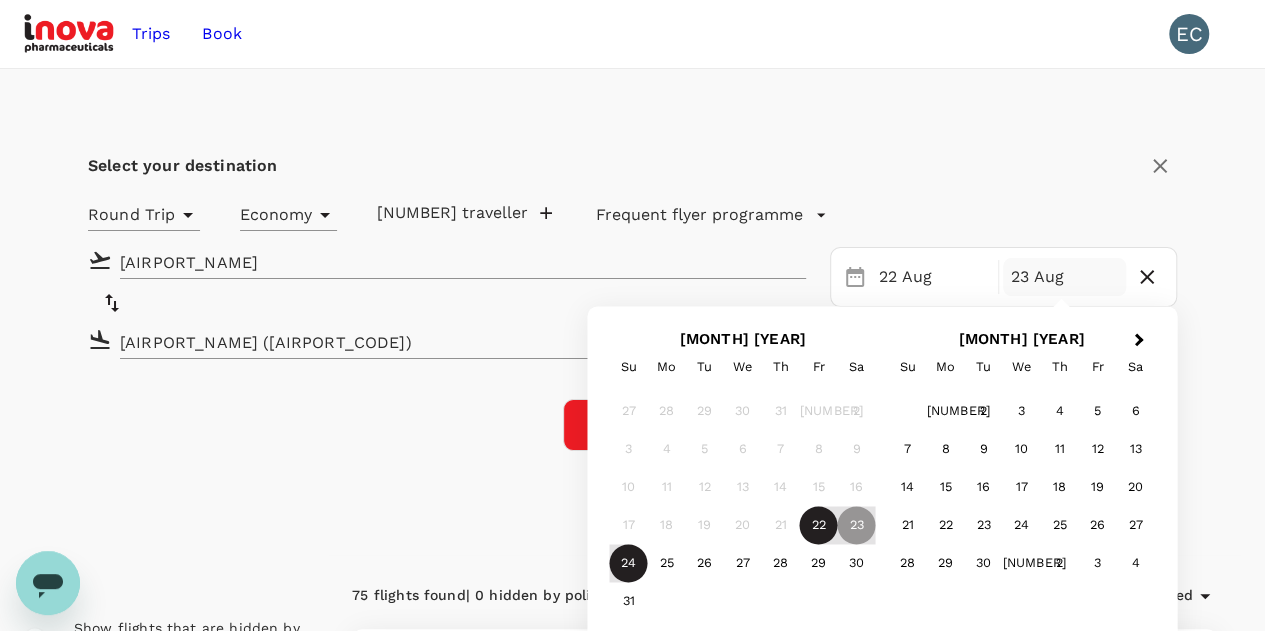 click on "24" at bounding box center (629, 564) 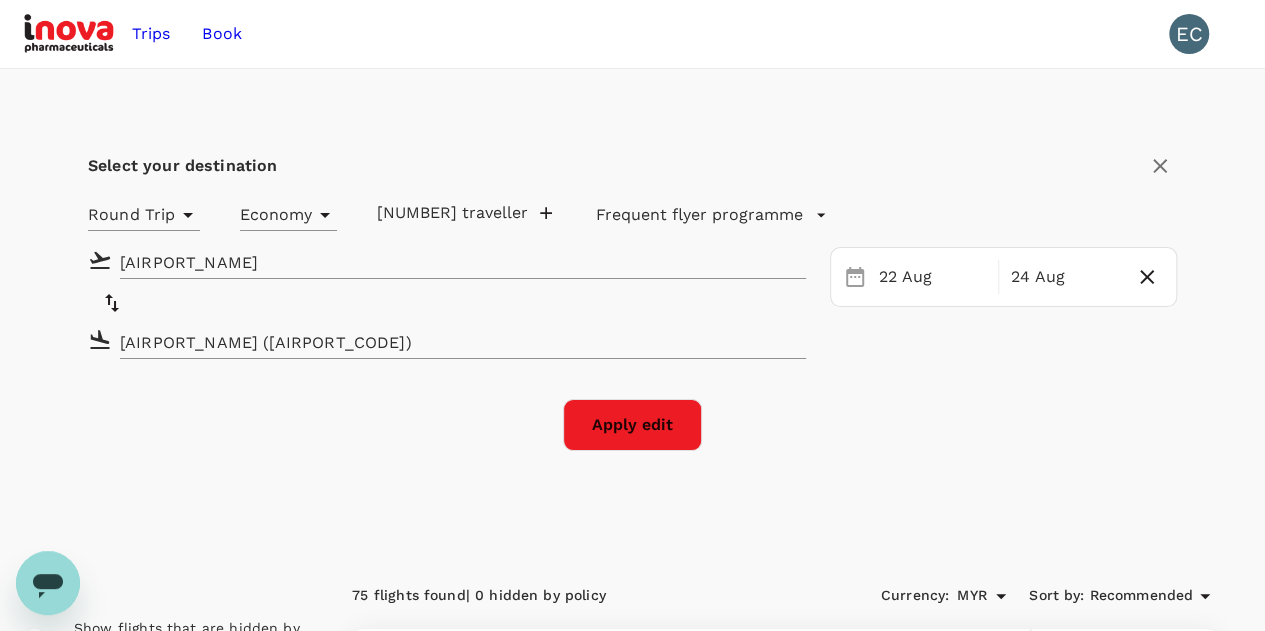 click on "Apply edit" at bounding box center [632, 425] 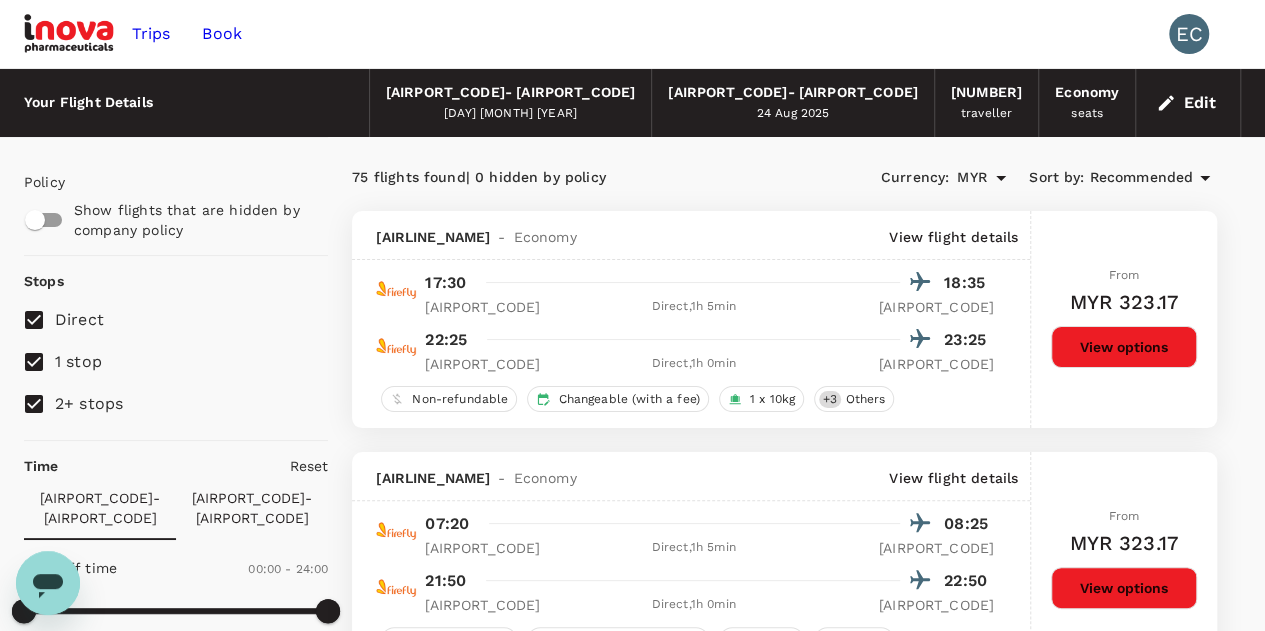 click at bounding box center [70, 34] 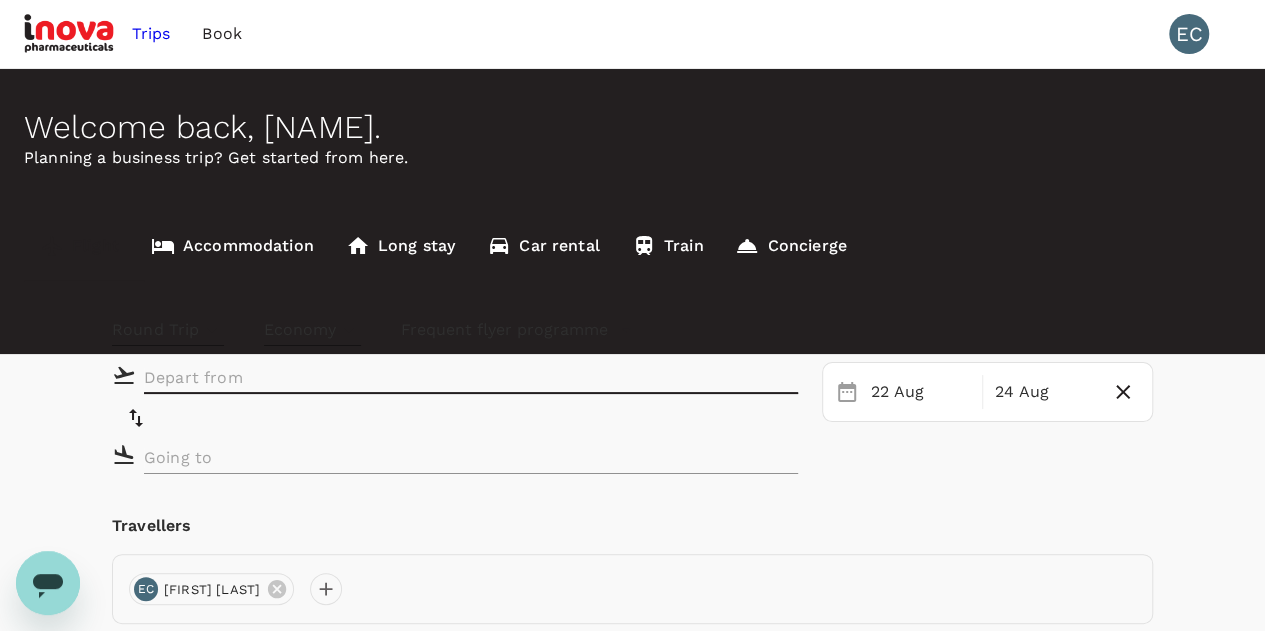 click at bounding box center (456, 377) 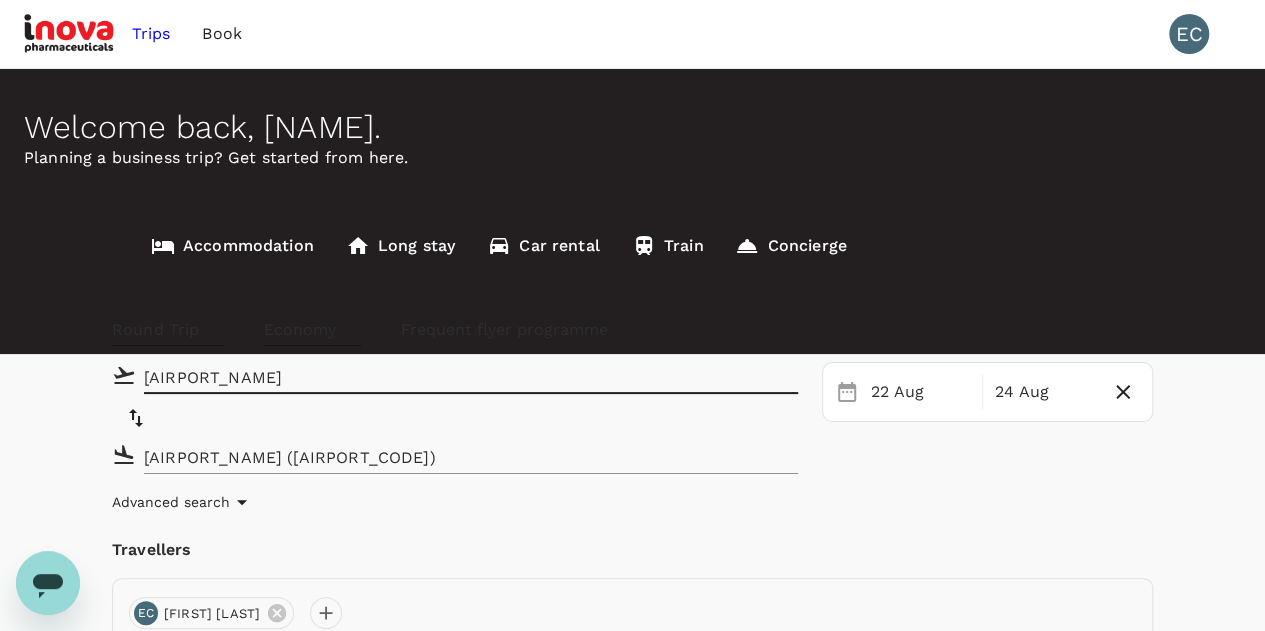 click on "[AIRPORT_NAME]" at bounding box center (456, 377) 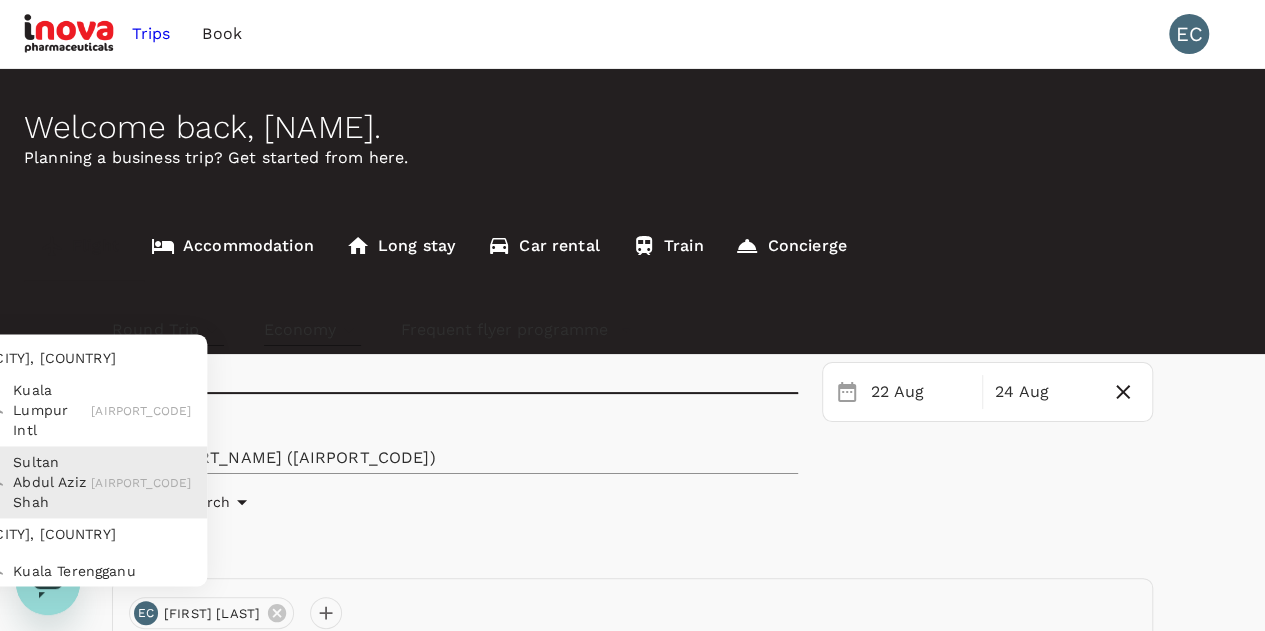 click on "Kuala Lumpur Intl" at bounding box center (52, 410) 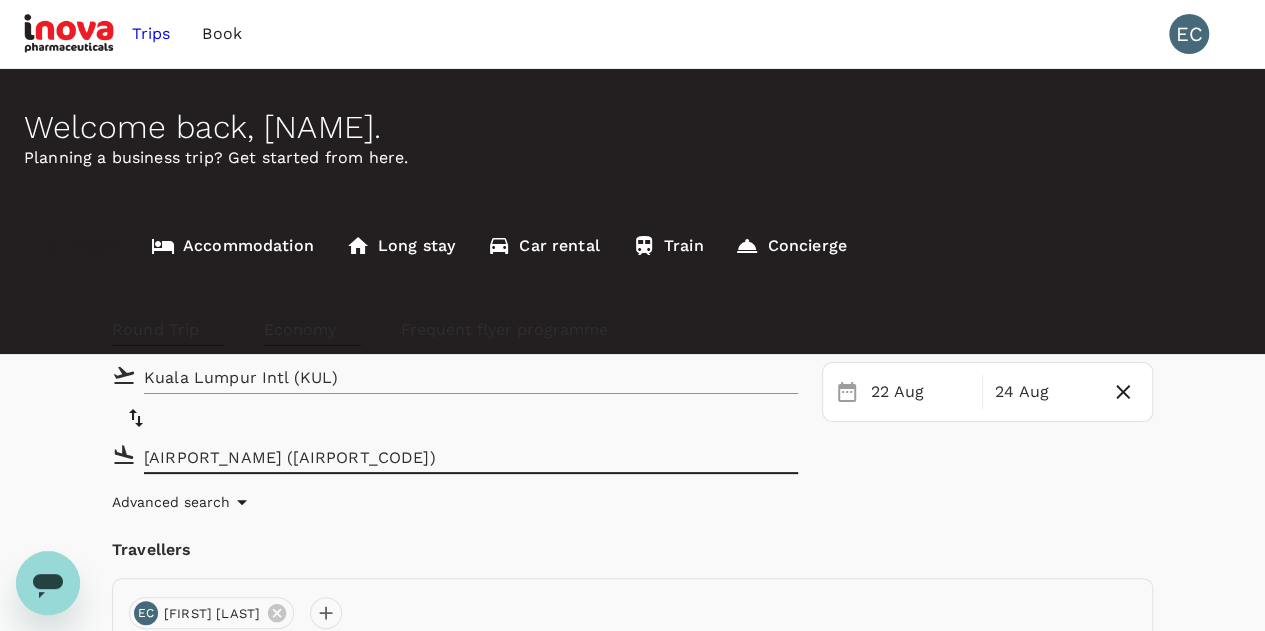 click on "[AIRPORT_NAME] ([AIRPORT_CODE])" at bounding box center [456, 457] 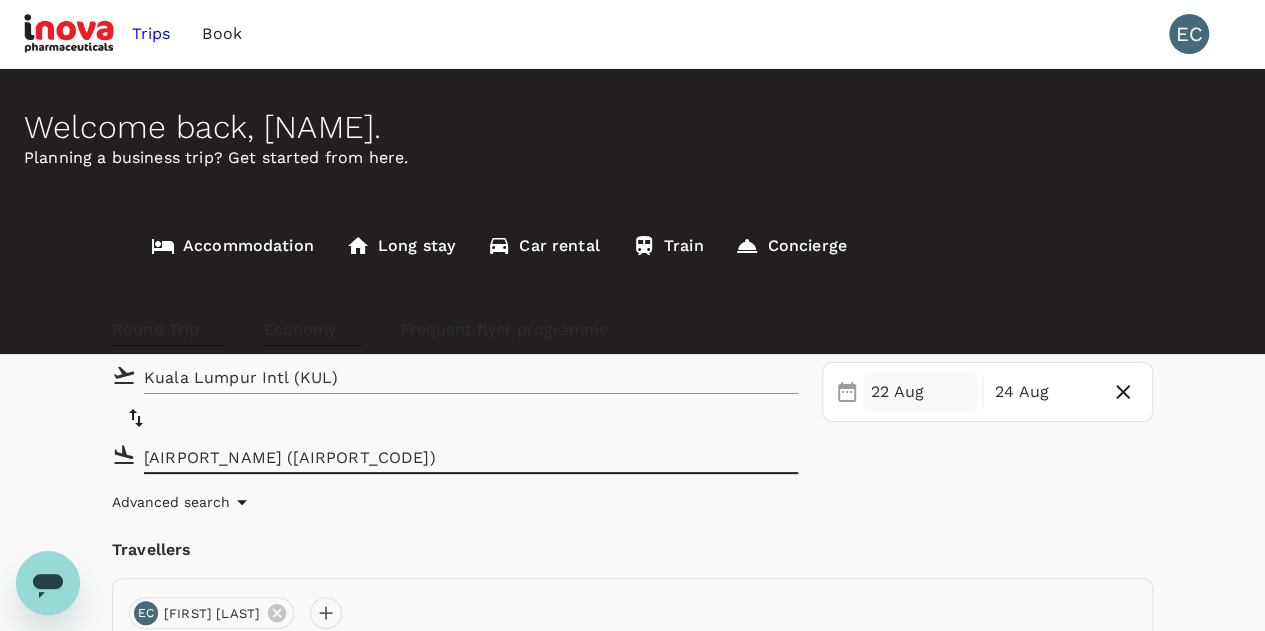 click on "22 Aug" at bounding box center (920, 392) 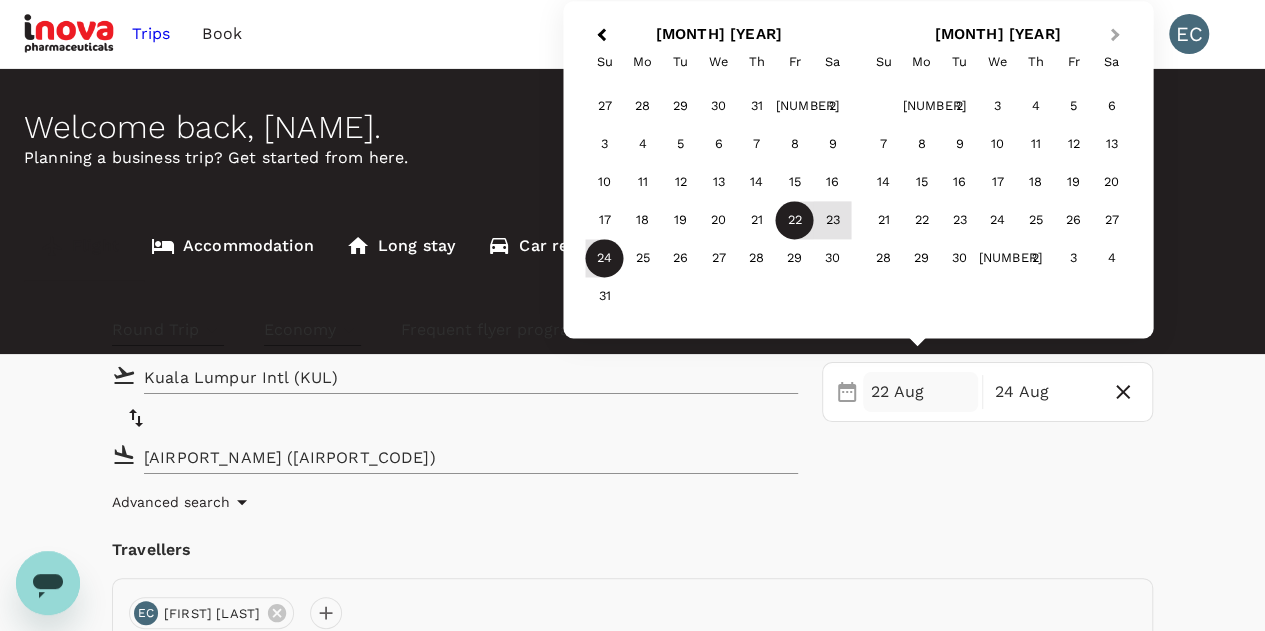 click on "Next Month" at bounding box center [1117, 36] 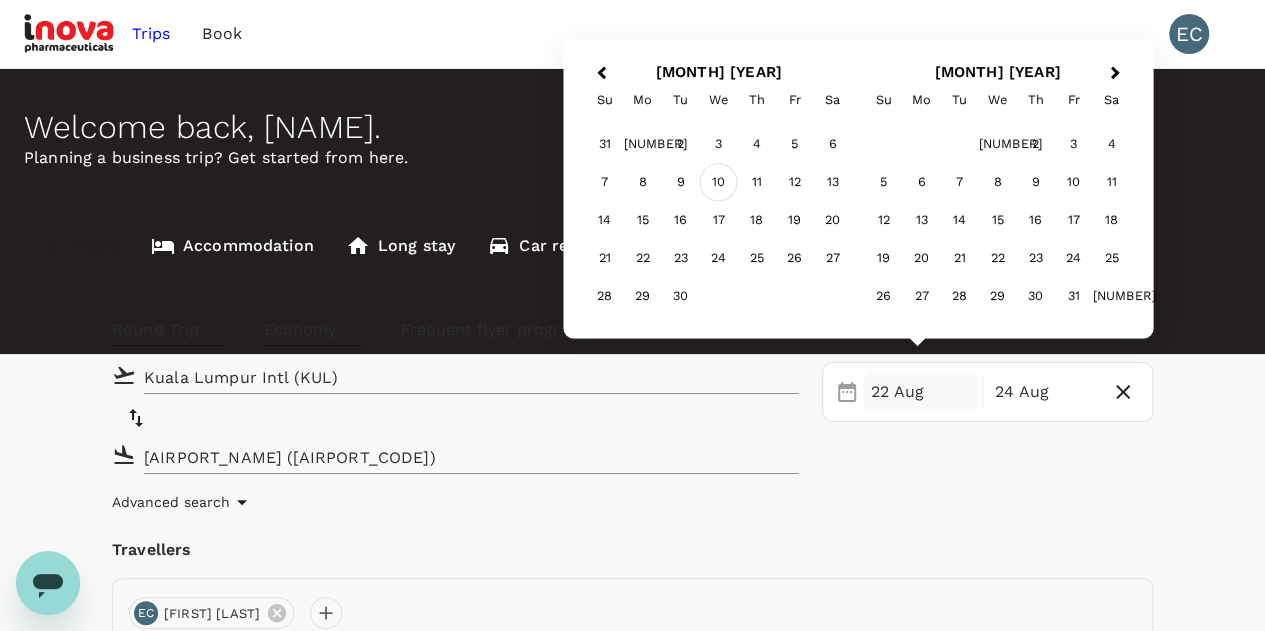 click on "10" at bounding box center (719, 183) 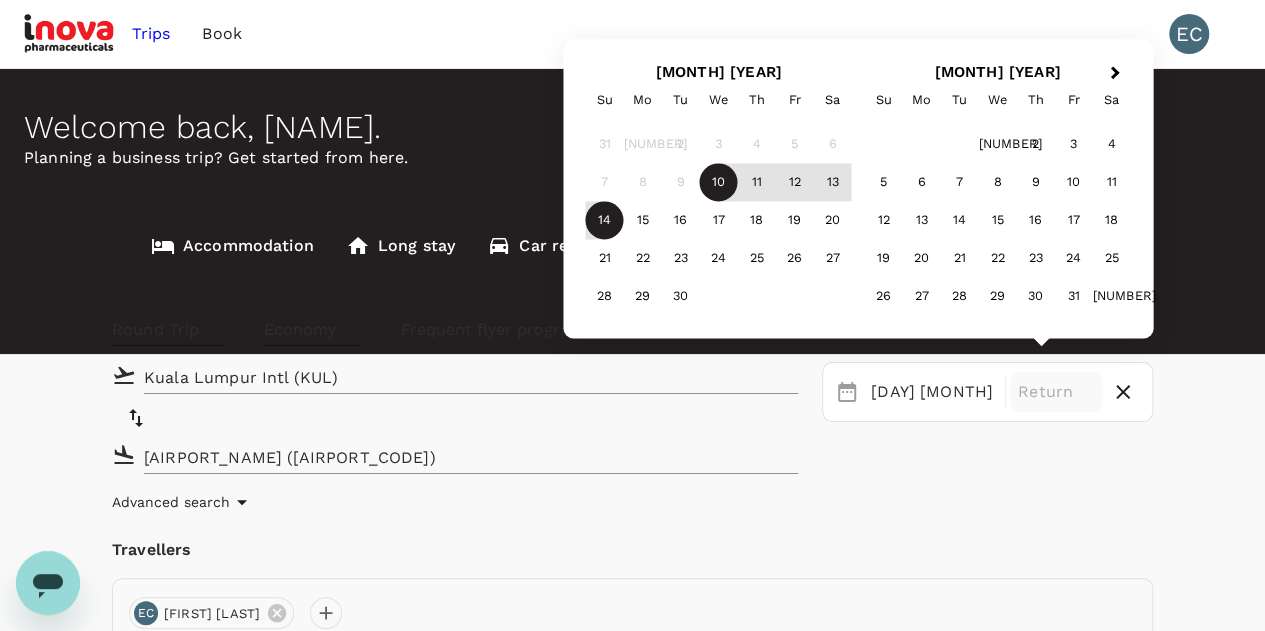 click on "14" at bounding box center (605, 221) 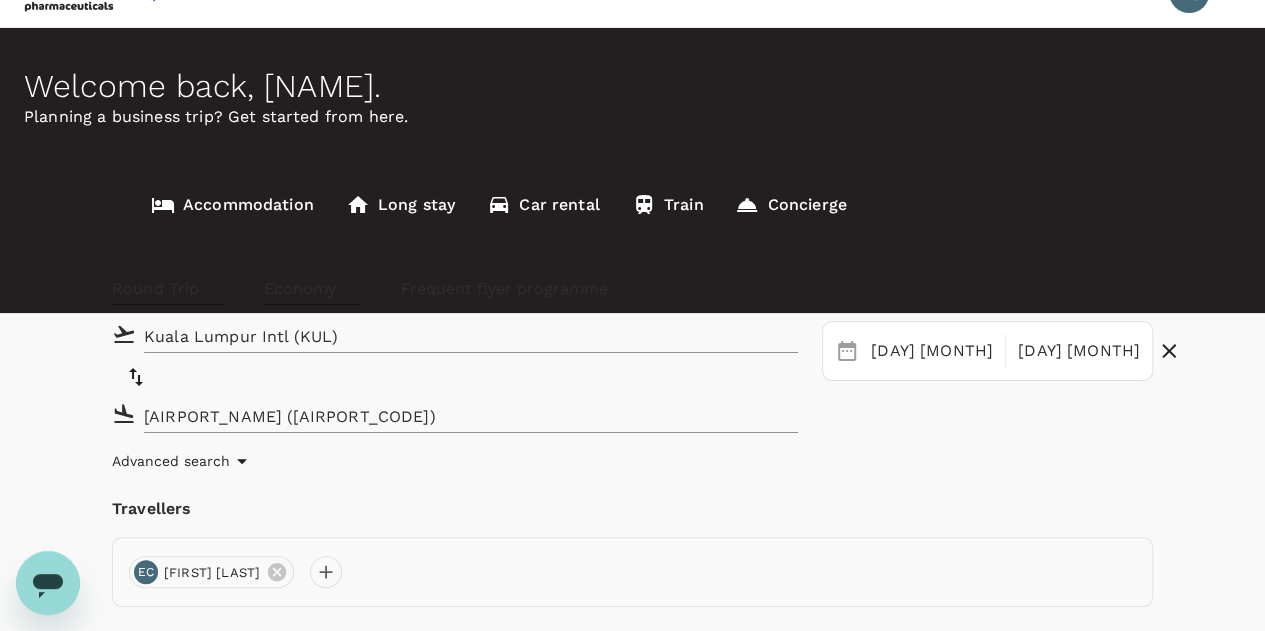 scroll, scrollTop: 100, scrollLeft: 0, axis: vertical 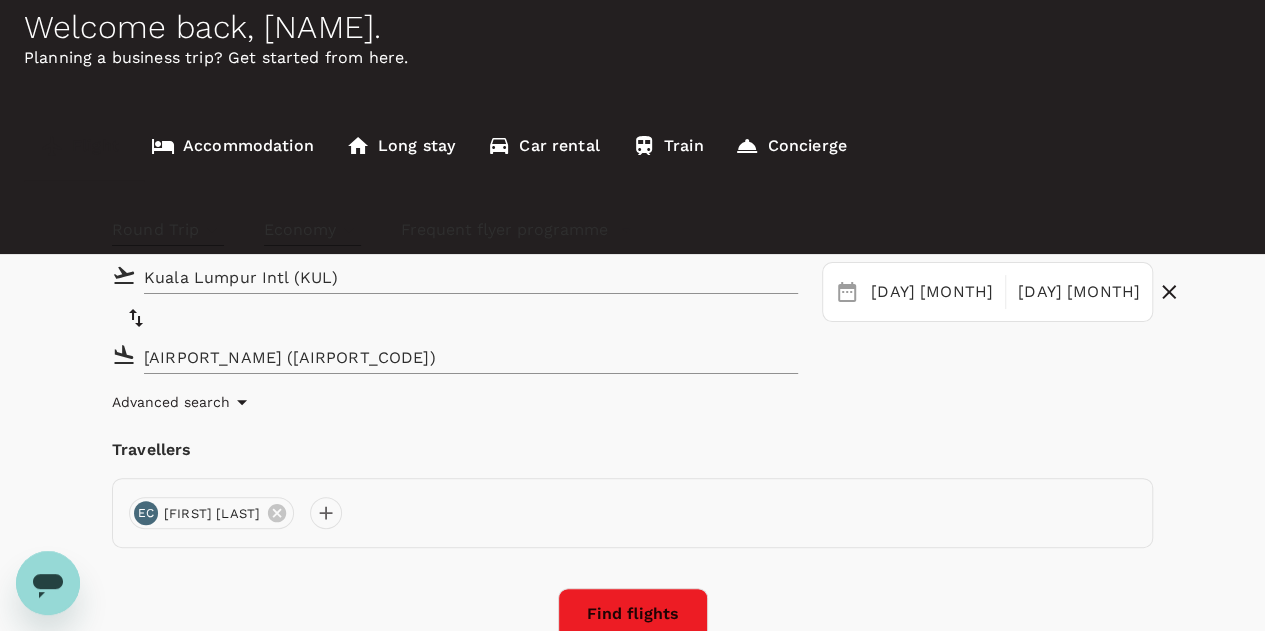 click on "Find flights" at bounding box center [633, 614] 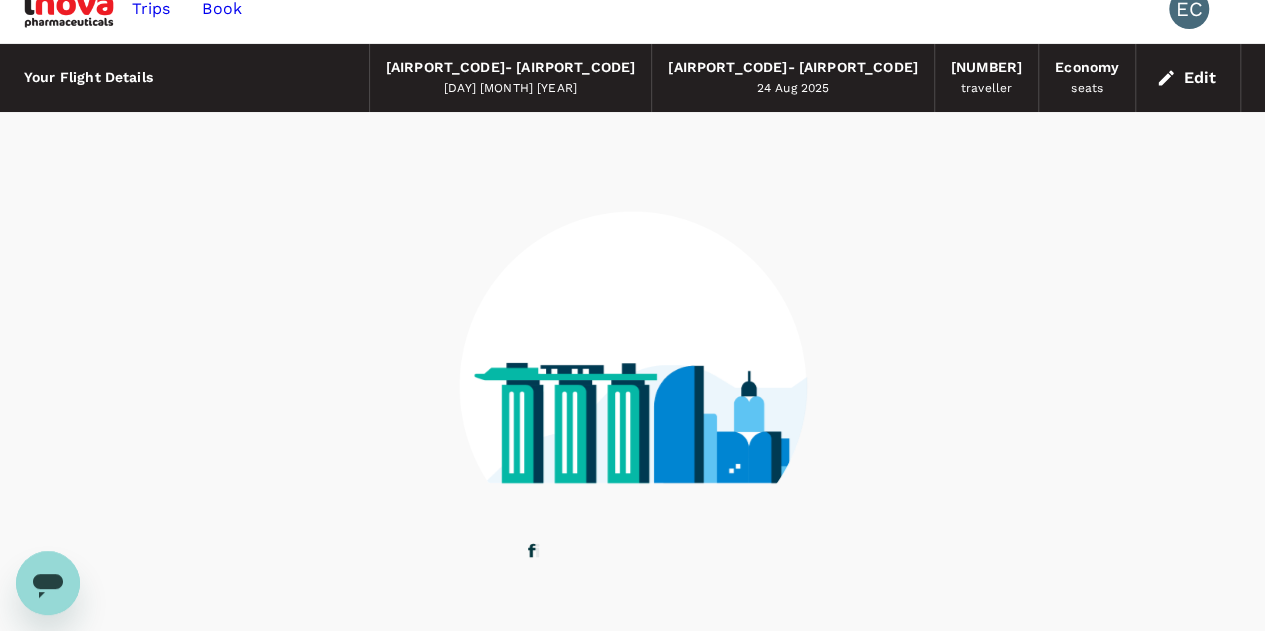 scroll, scrollTop: 0, scrollLeft: 0, axis: both 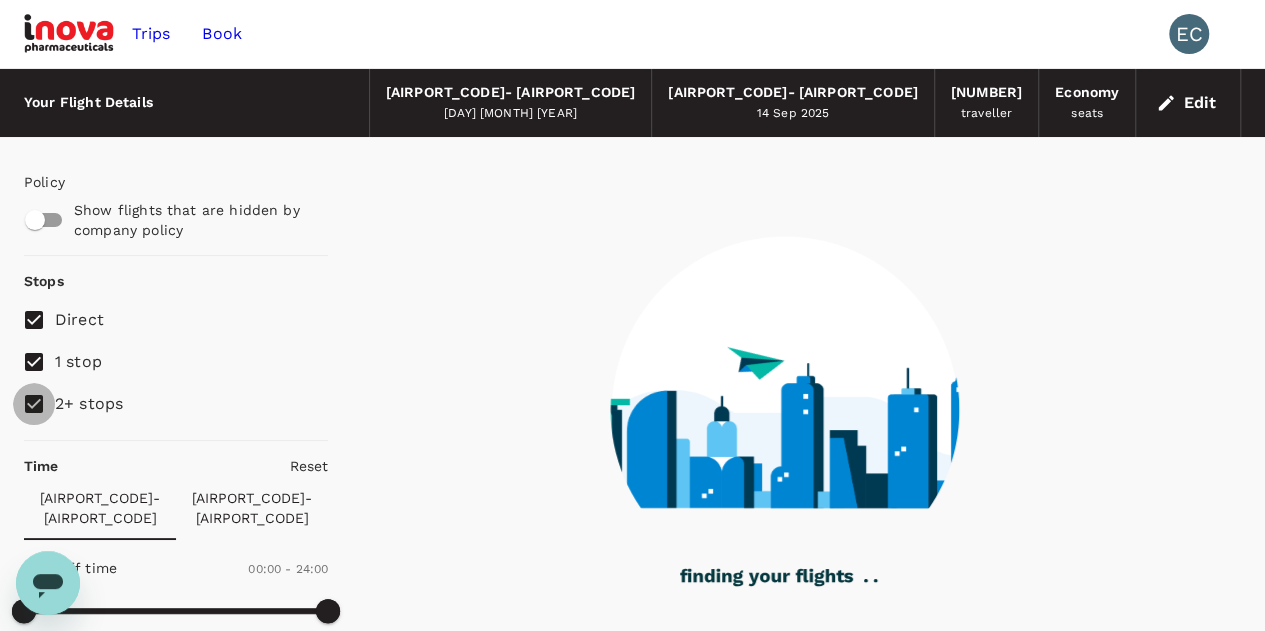 click on "2+ stops" at bounding box center (34, 404) 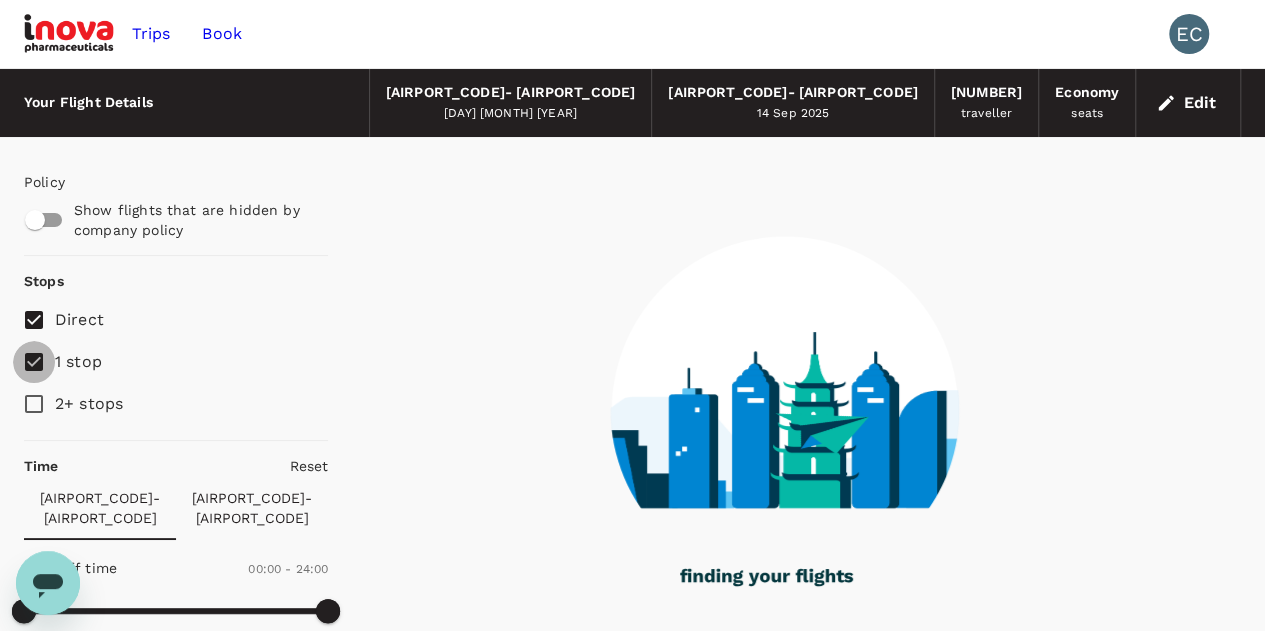 click on "1 stop" at bounding box center [34, 362] 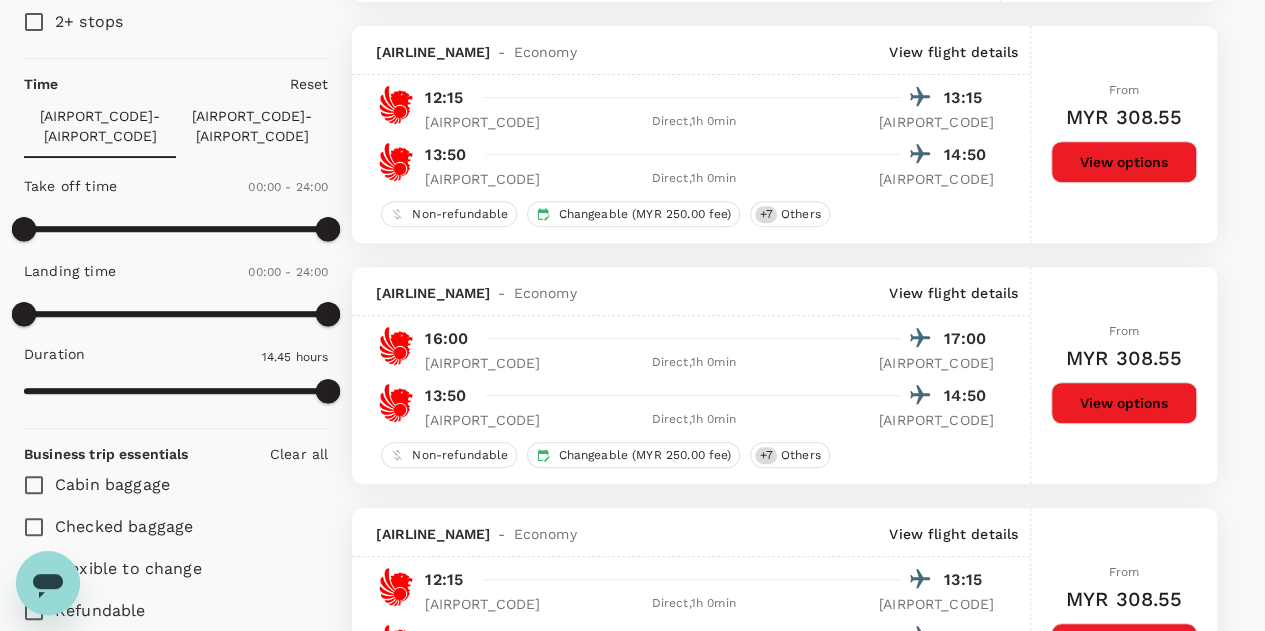 scroll, scrollTop: 400, scrollLeft: 0, axis: vertical 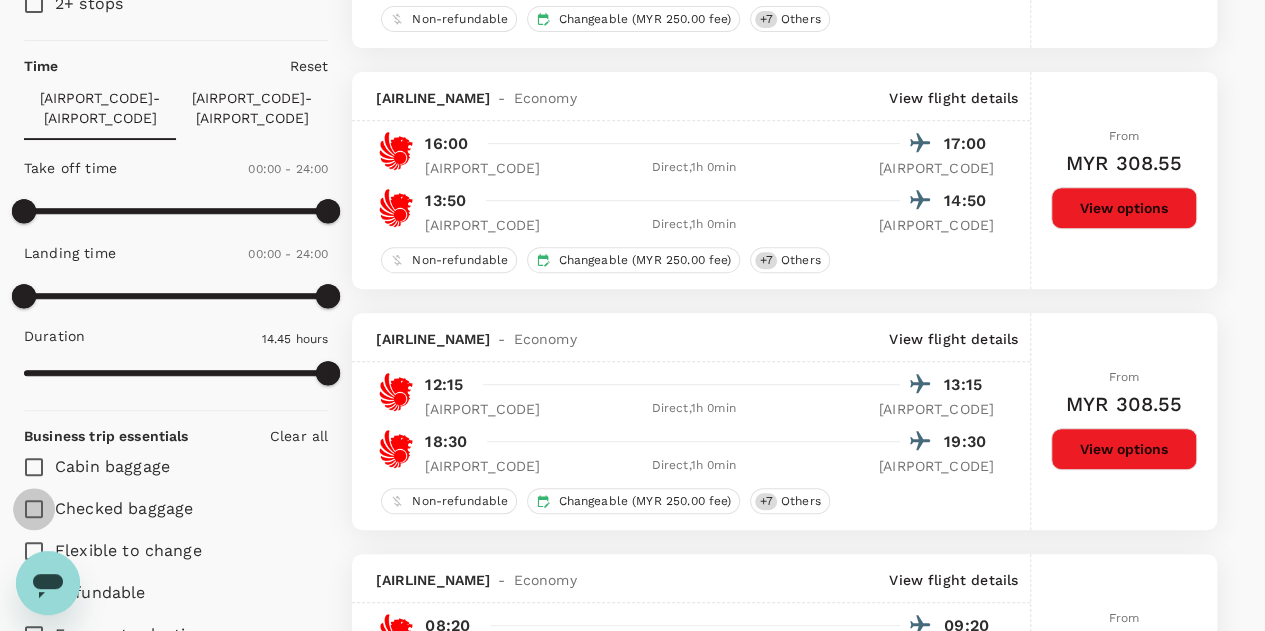 click on "Checked baggage" at bounding box center (34, 509) 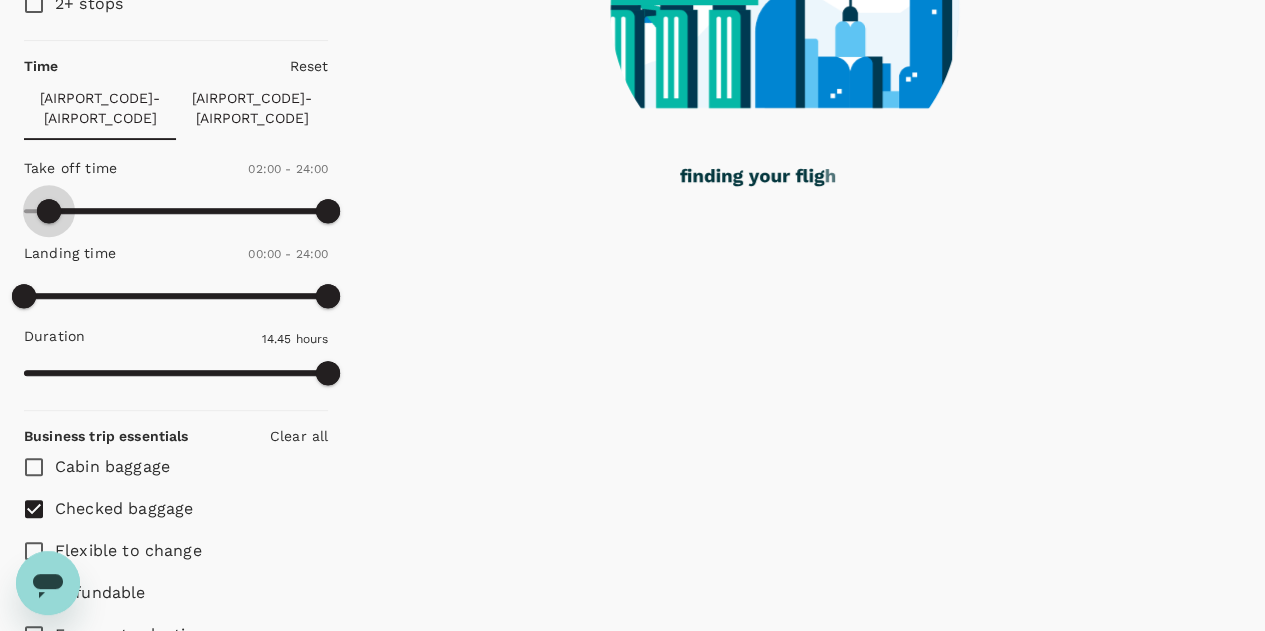 drag, startPoint x: 25, startPoint y: 191, endPoint x: 69, endPoint y: 153, distance: 58.137768 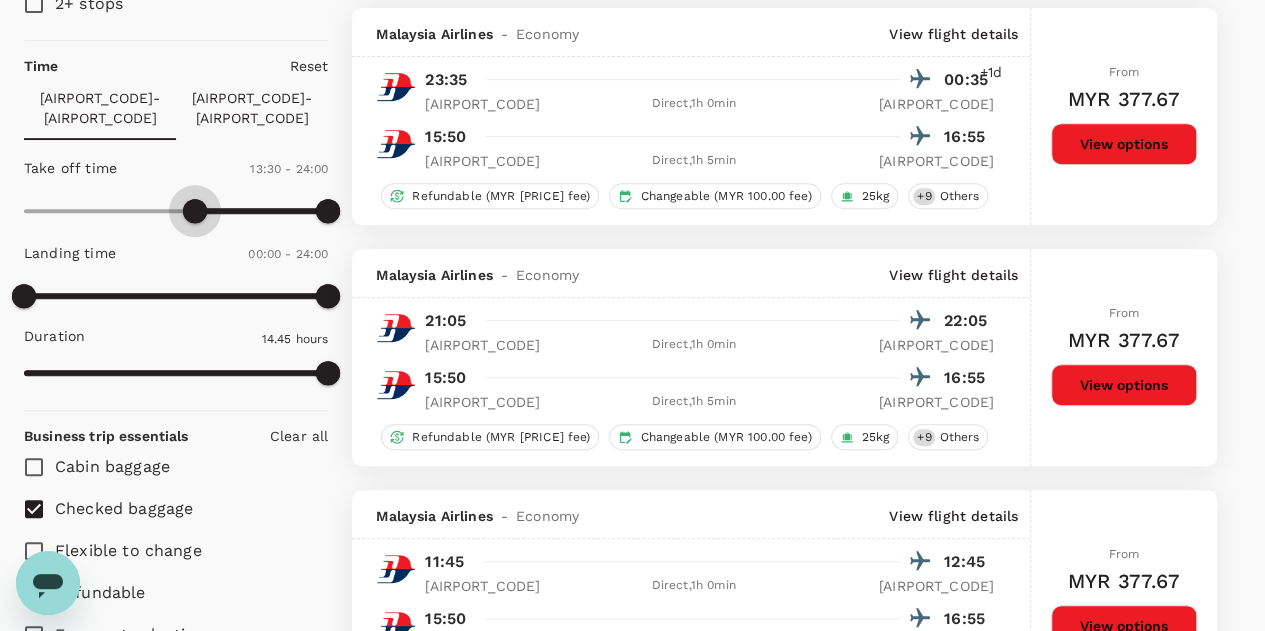 drag, startPoint x: 65, startPoint y: 196, endPoint x: 192, endPoint y: 217, distance: 128.72452 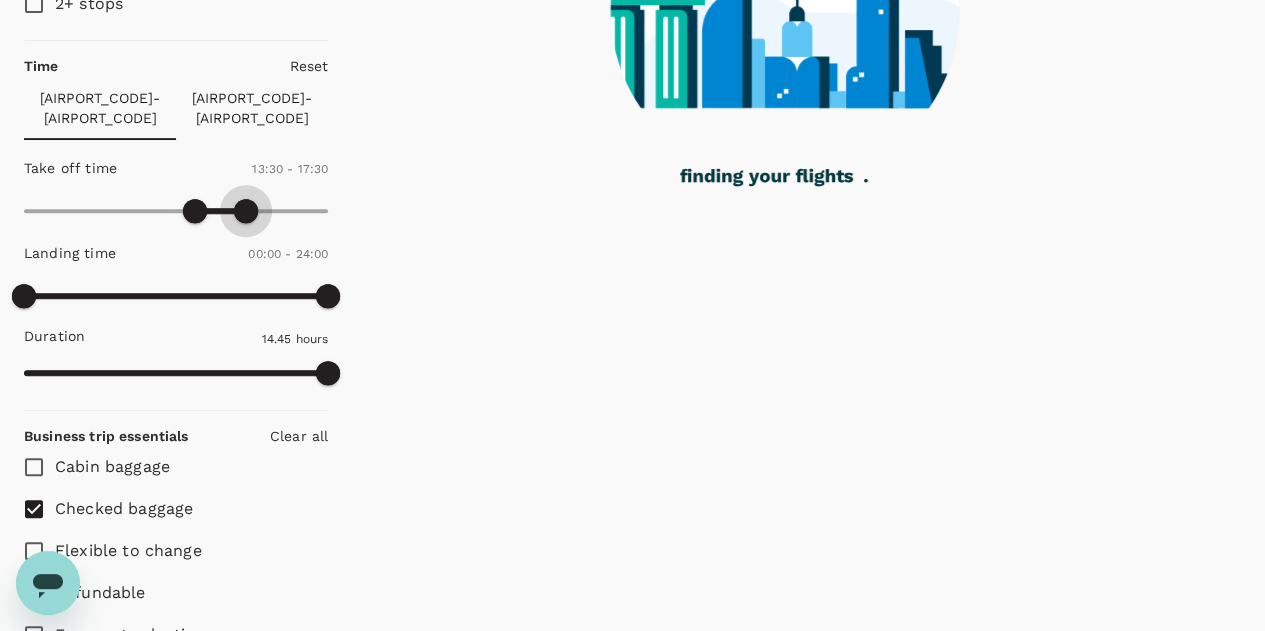 drag, startPoint x: 333, startPoint y: 193, endPoint x: 246, endPoint y: 202, distance: 87.46428 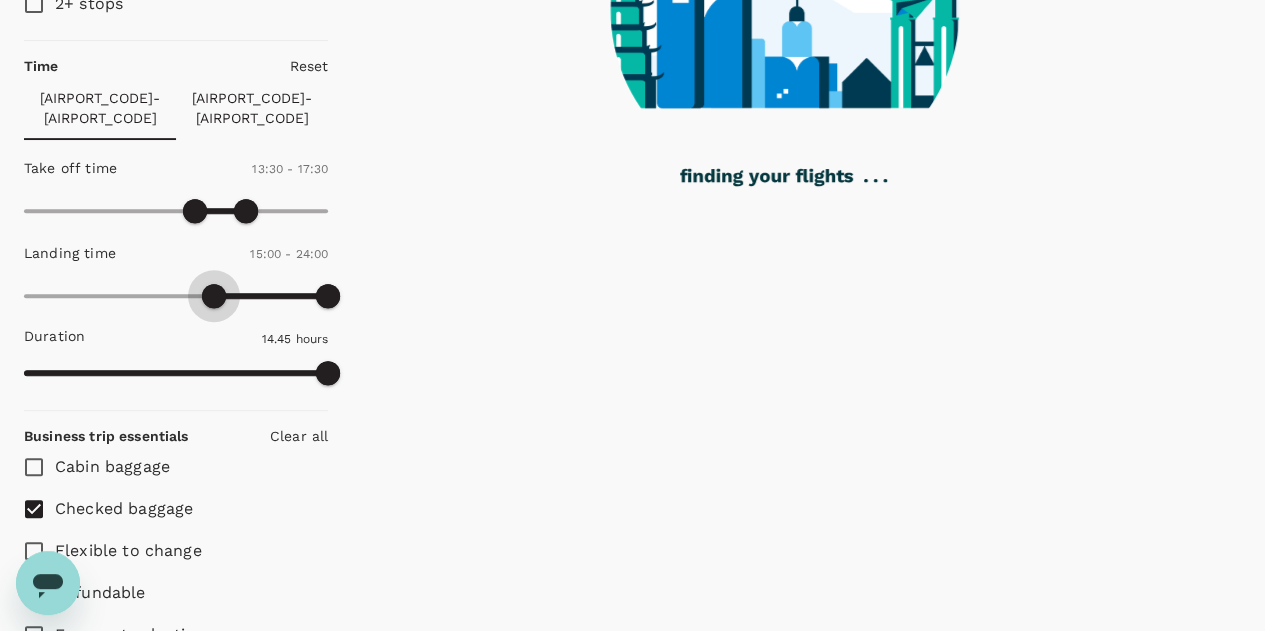 drag, startPoint x: 27, startPoint y: 280, endPoint x: 211, endPoint y: 279, distance: 184.00272 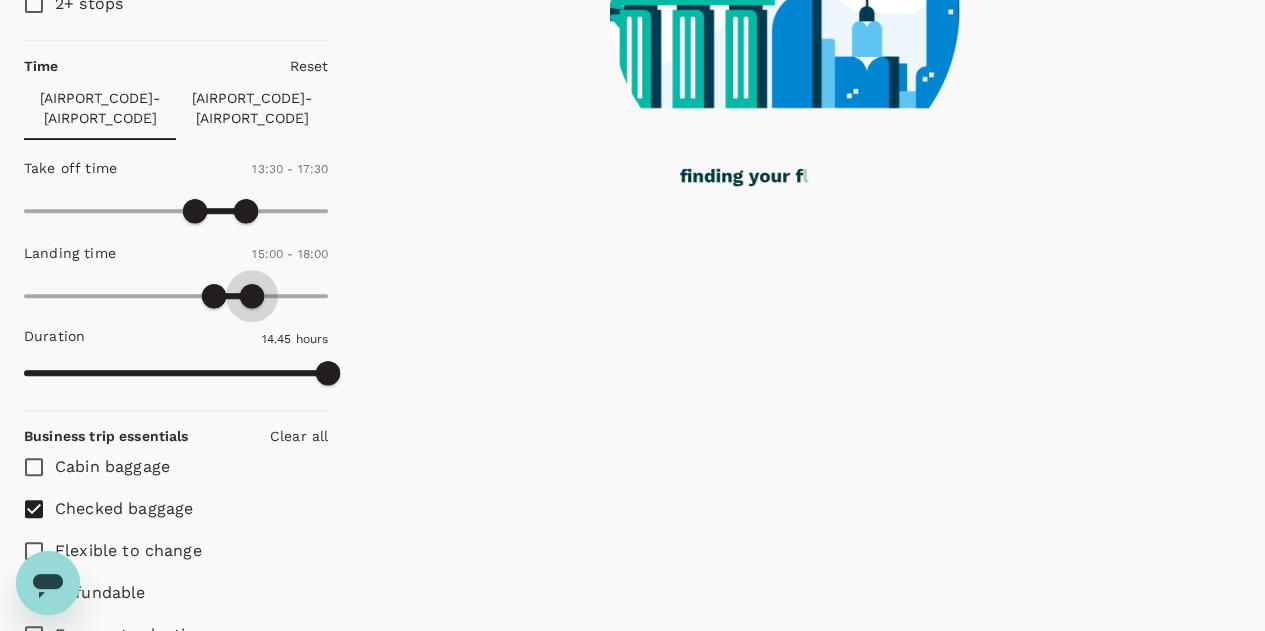 drag, startPoint x: 322, startPoint y: 277, endPoint x: 250, endPoint y: 289, distance: 72.99315 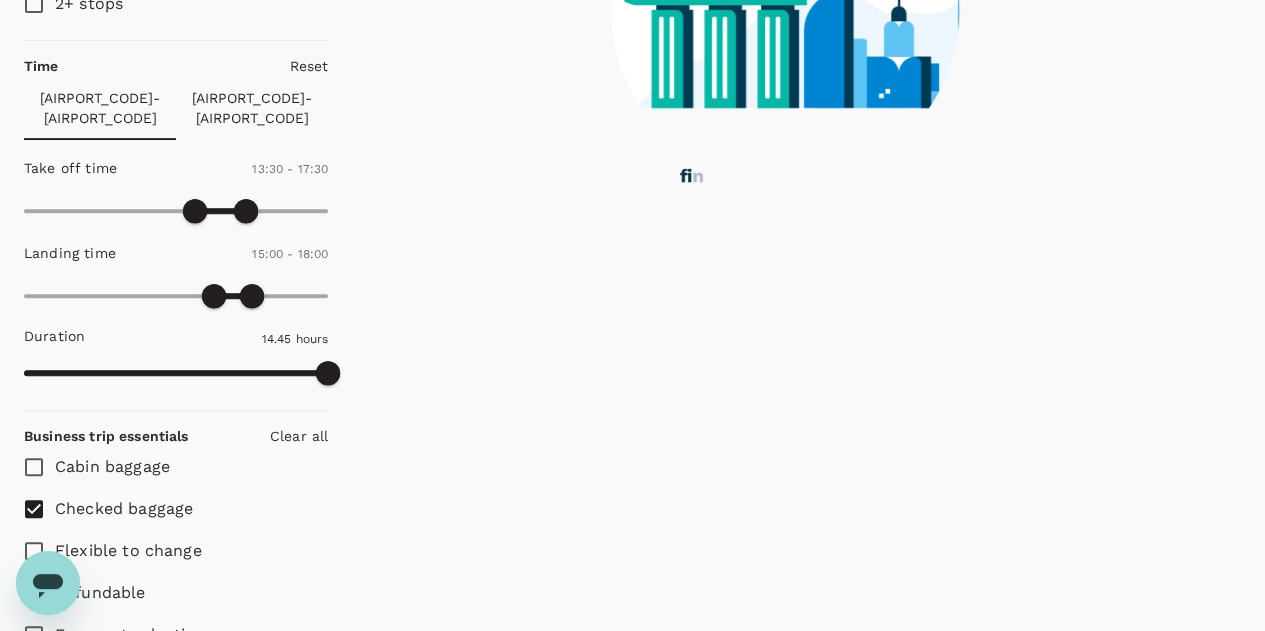 click on "PEN - KUL" at bounding box center (252, 108) 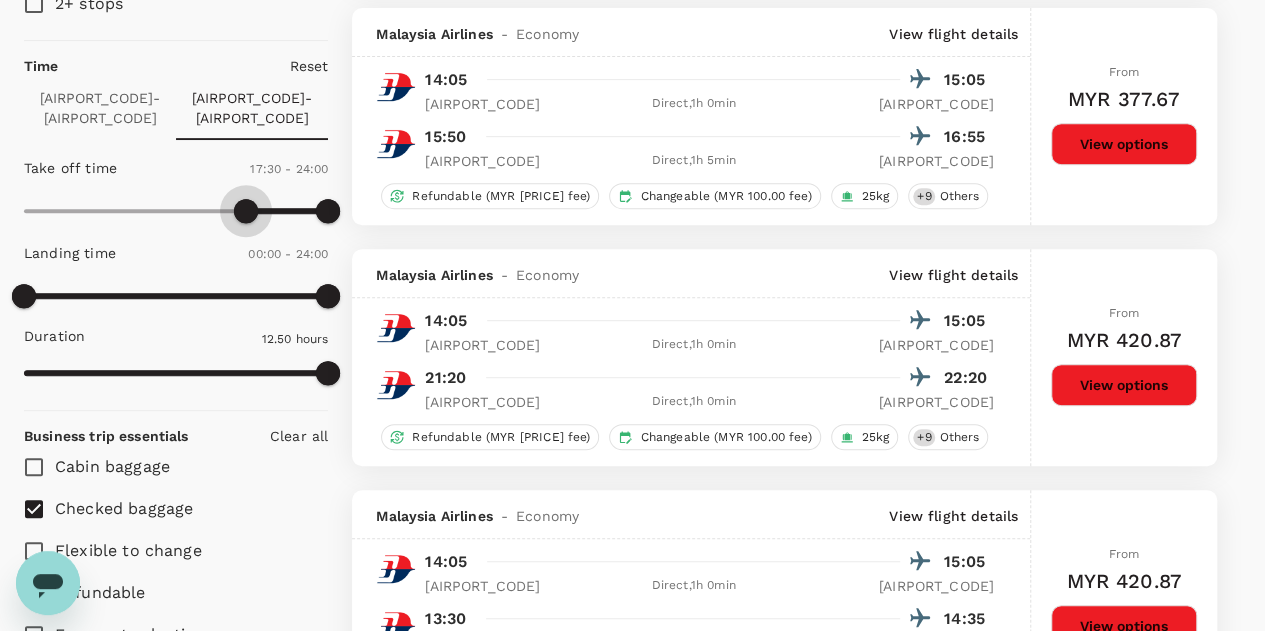 drag, startPoint x: 77, startPoint y: 205, endPoint x: 248, endPoint y: 205, distance: 171 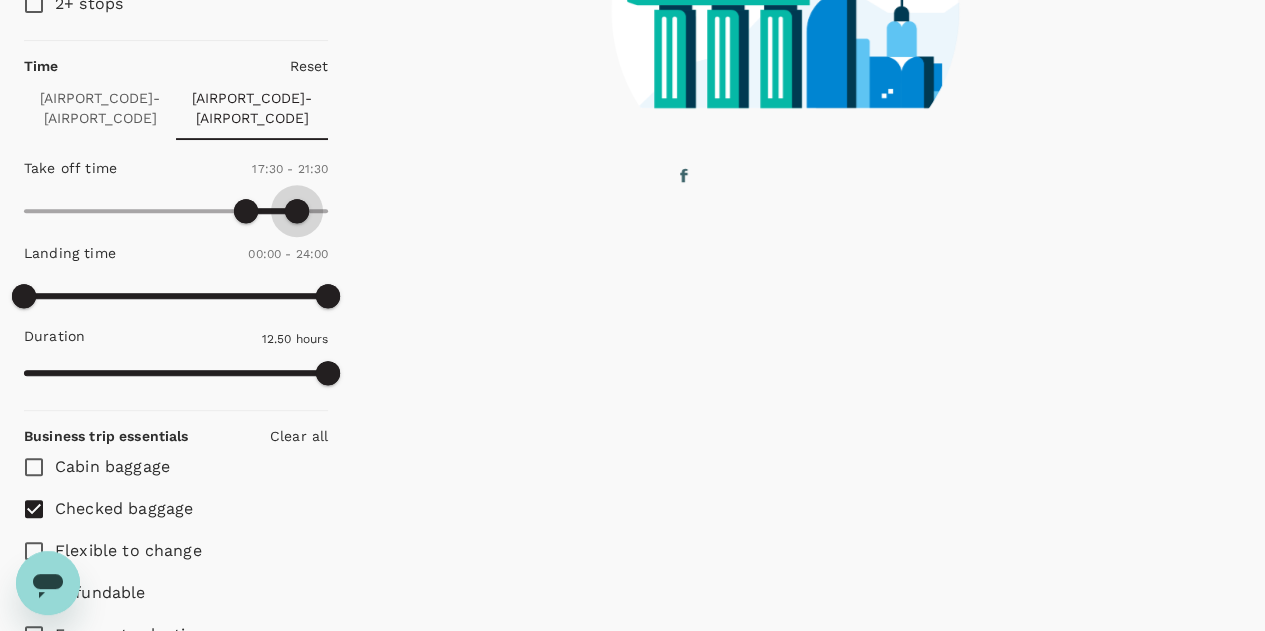 drag, startPoint x: 322, startPoint y: 194, endPoint x: 294, endPoint y: 198, distance: 28.284271 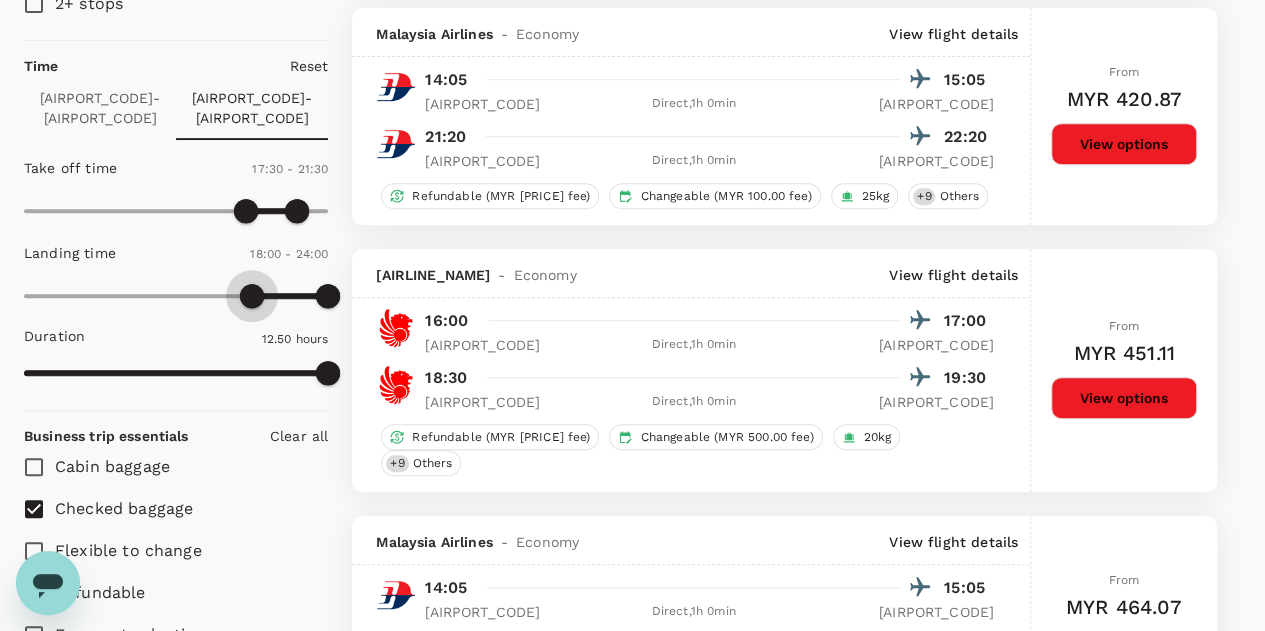 drag, startPoint x: 32, startPoint y: 279, endPoint x: 255, endPoint y: 280, distance: 223.00224 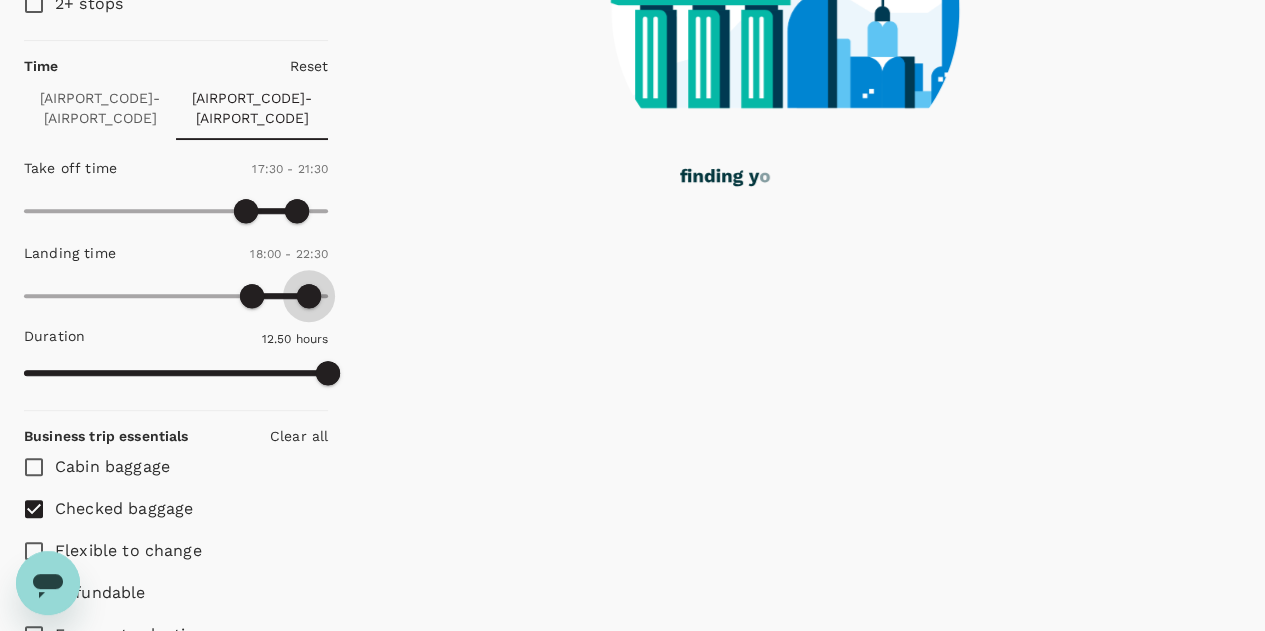 drag, startPoint x: 327, startPoint y: 283, endPoint x: 308, endPoint y: 284, distance: 19.026299 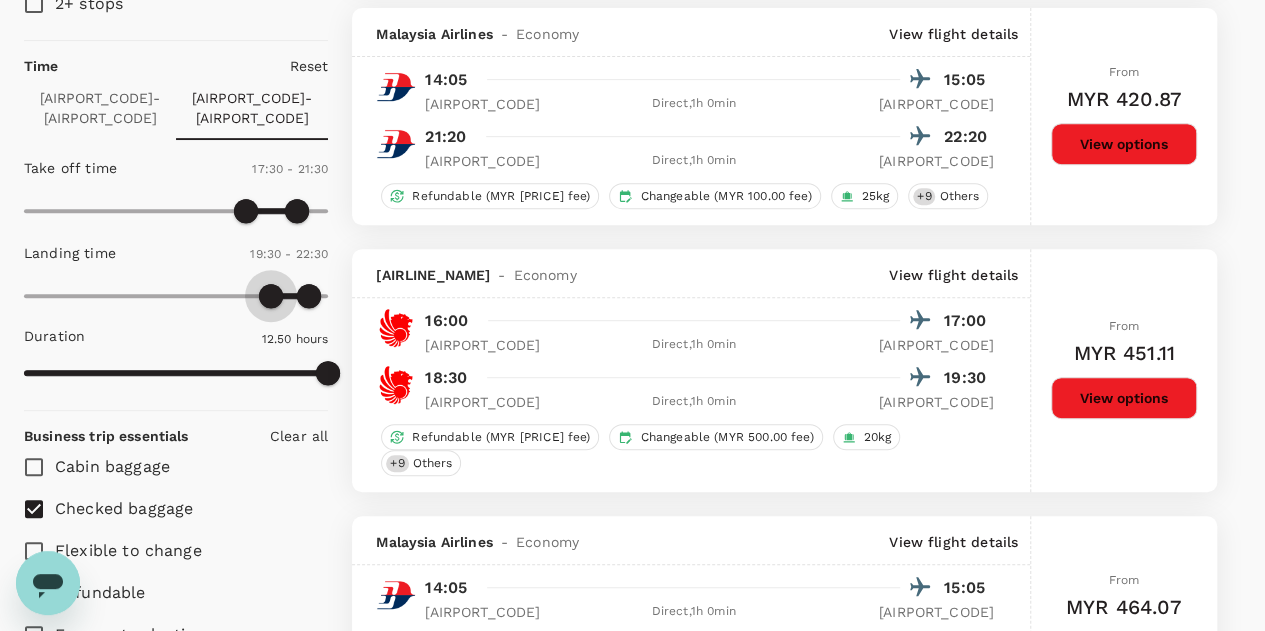 click at bounding box center (271, 296) 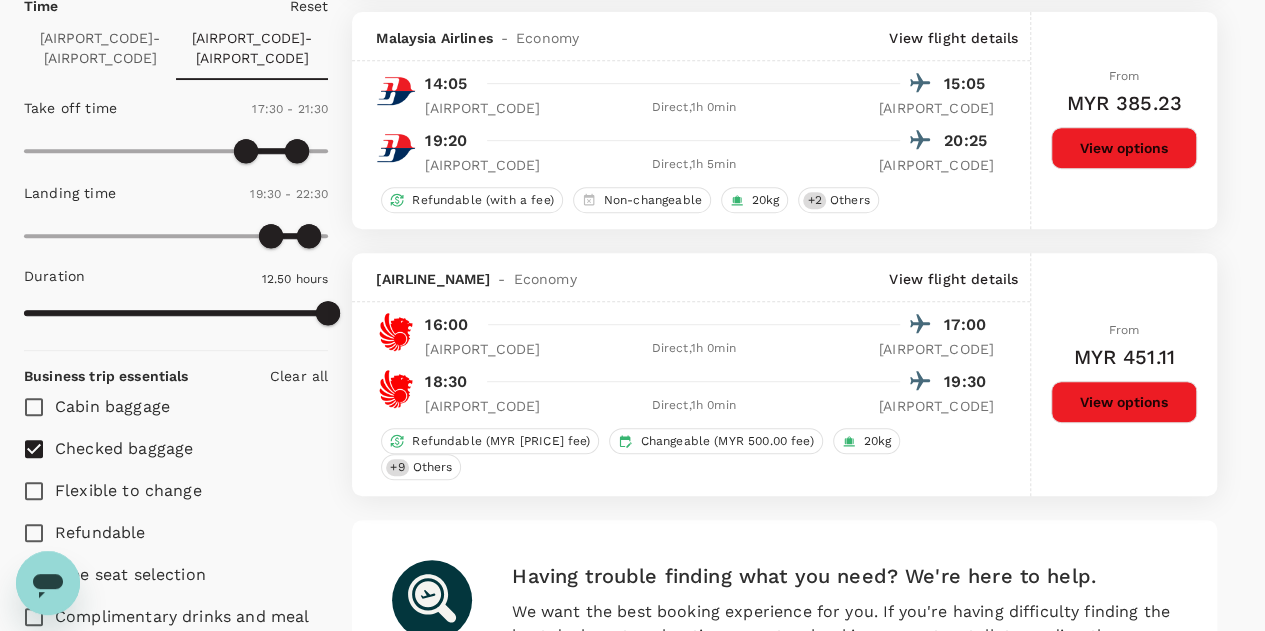 scroll, scrollTop: 299, scrollLeft: 0, axis: vertical 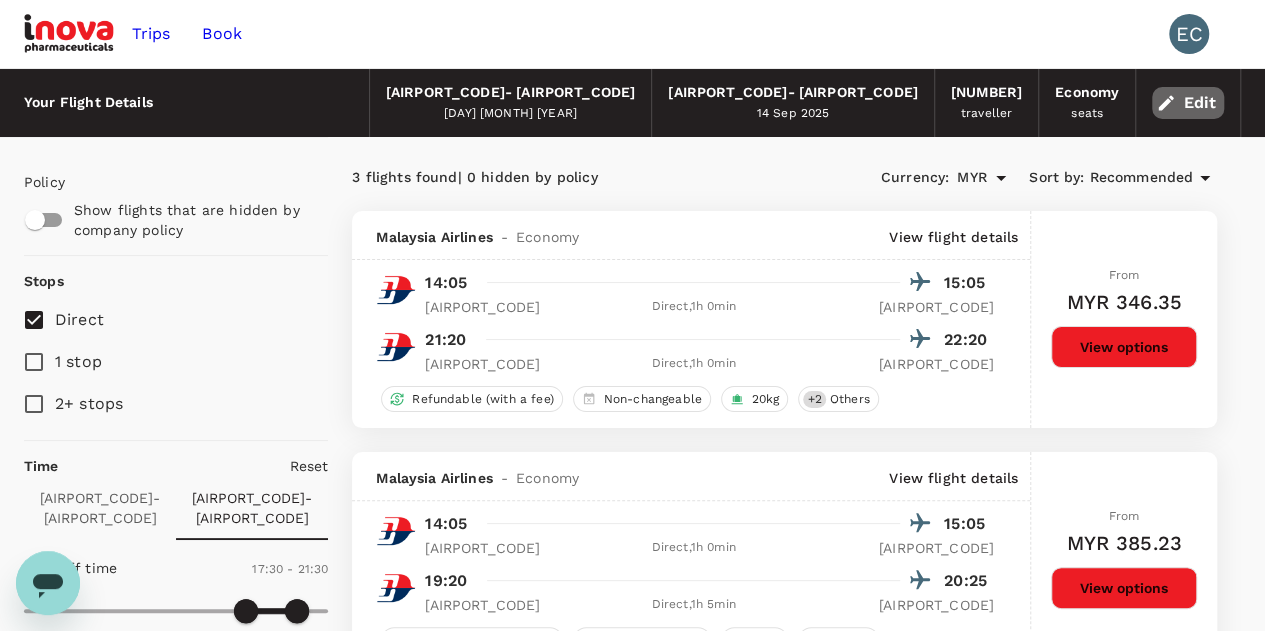 click at bounding box center (1166, 103) 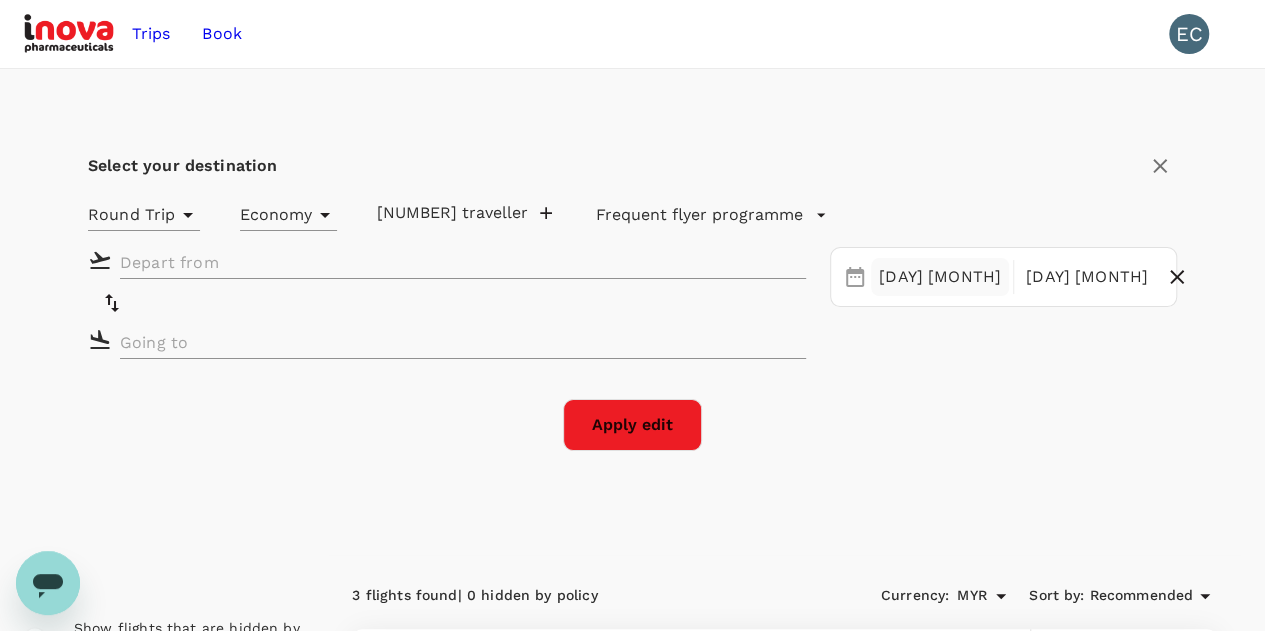 click on "[DAY] [MONTH]" at bounding box center [940, 277] 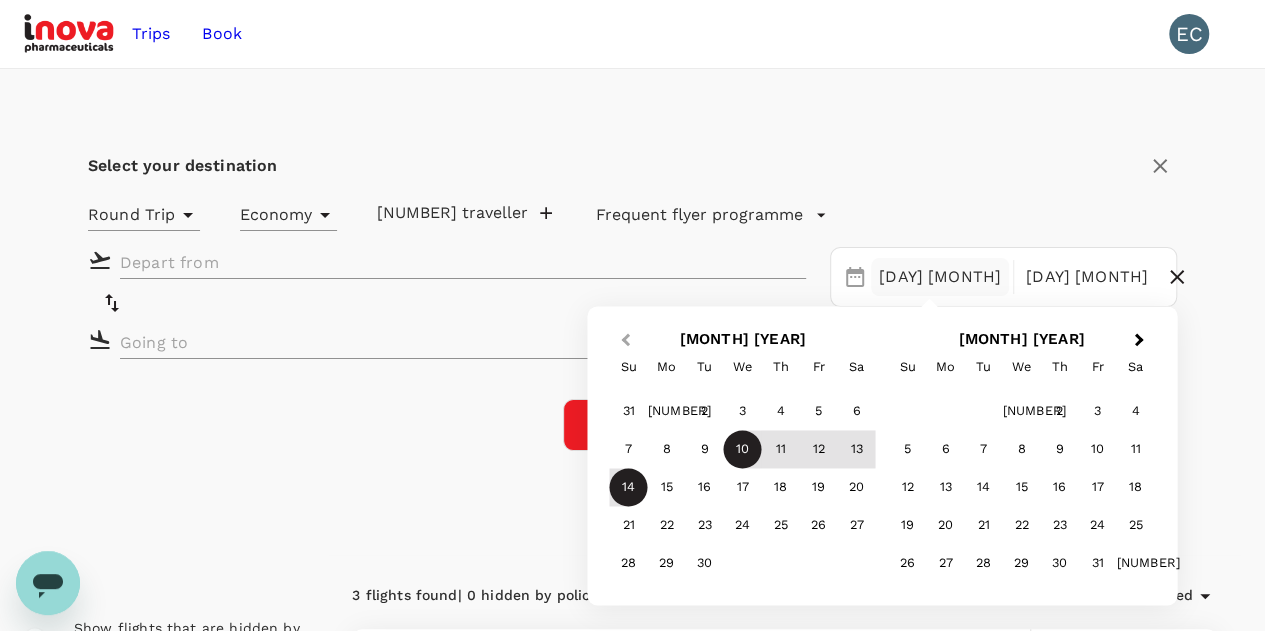 click on "Previous Month" at bounding box center [623, 341] 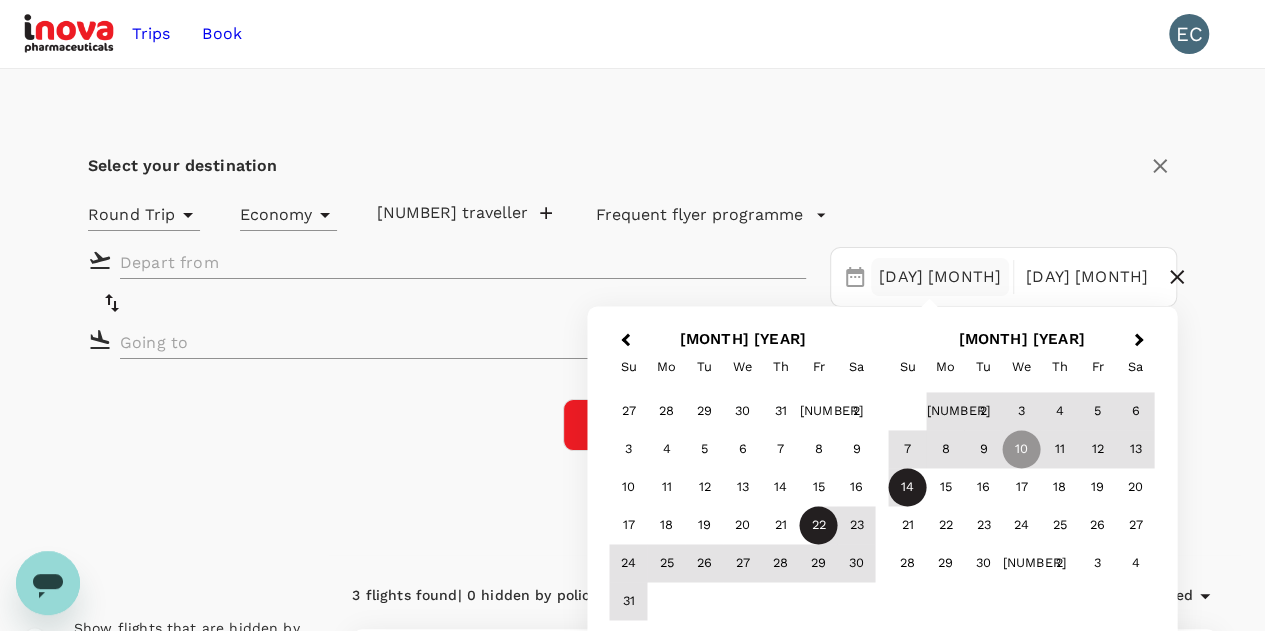 click on "22" at bounding box center [819, 526] 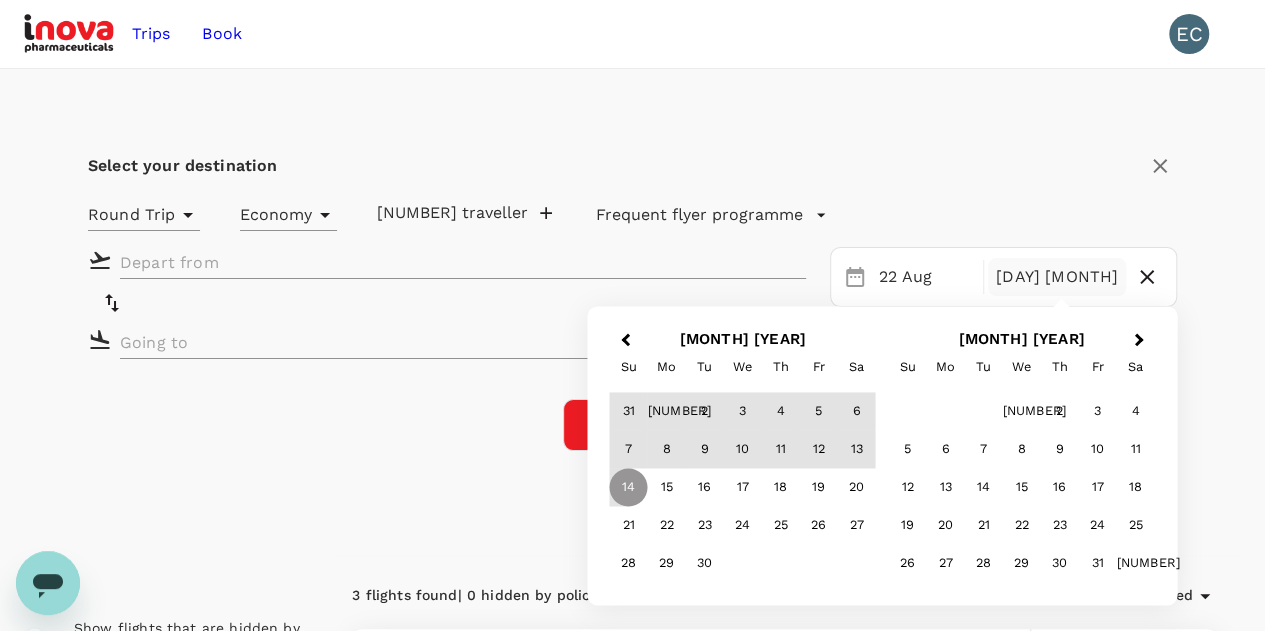 click on "Previous Month" at bounding box center (623, 341) 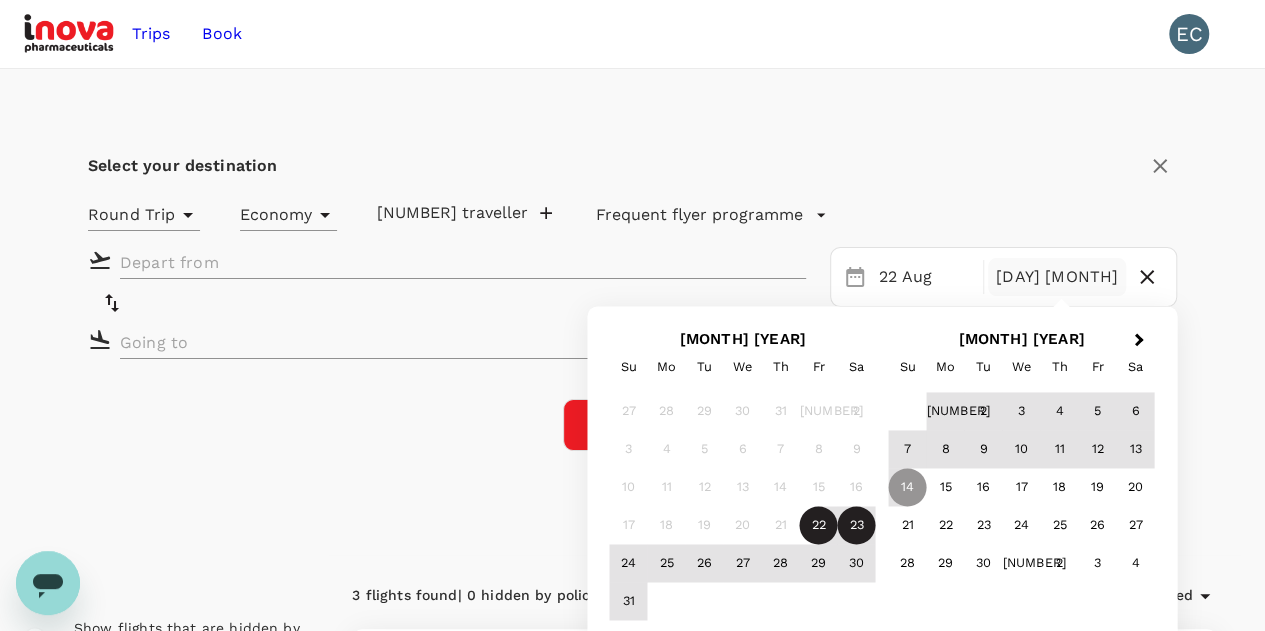 click on "23" at bounding box center [857, 526] 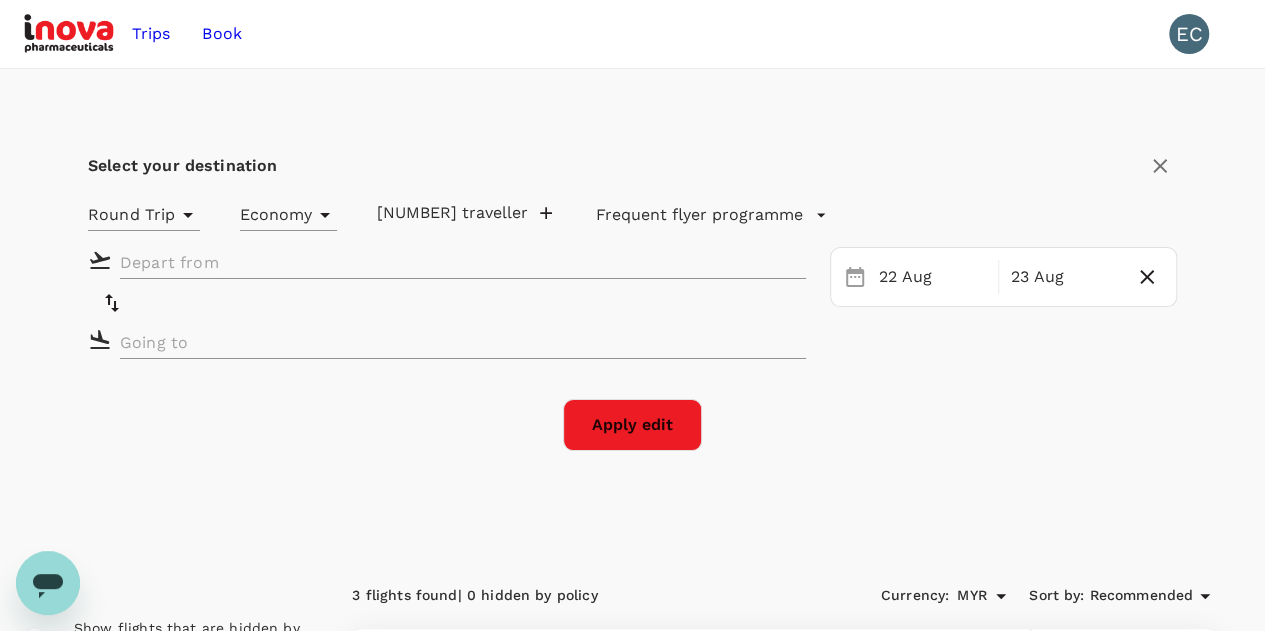 click at bounding box center [448, 262] 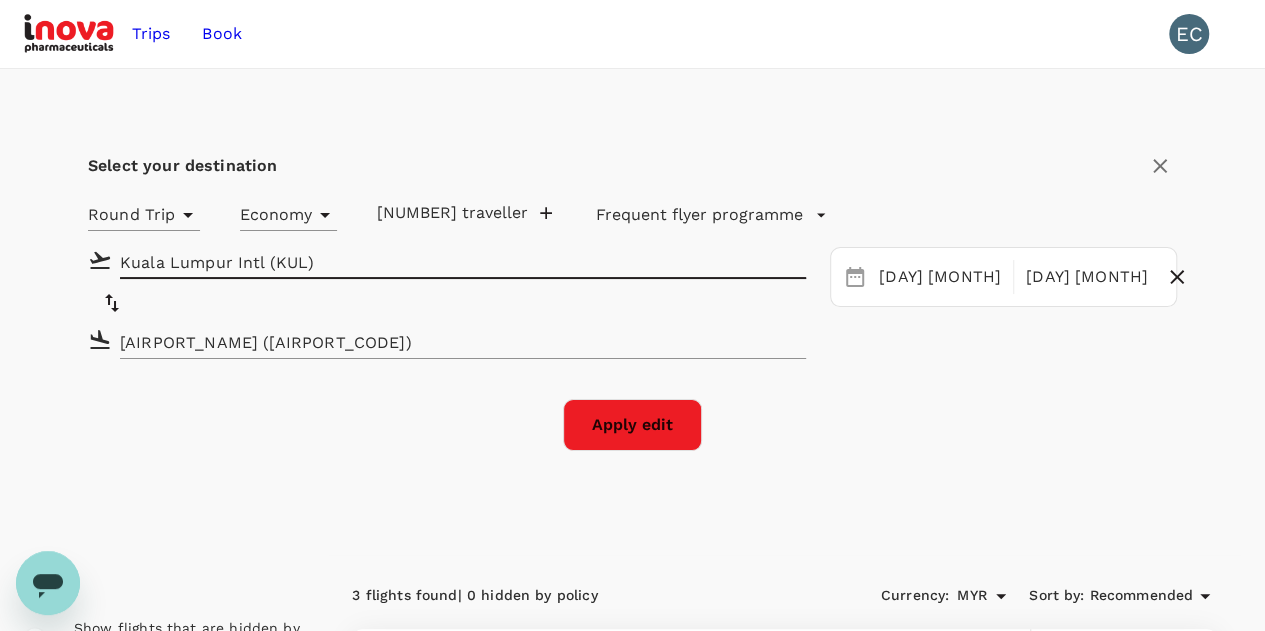 click on "Kuala Lumpur Intl (KUL)" at bounding box center (448, 262) 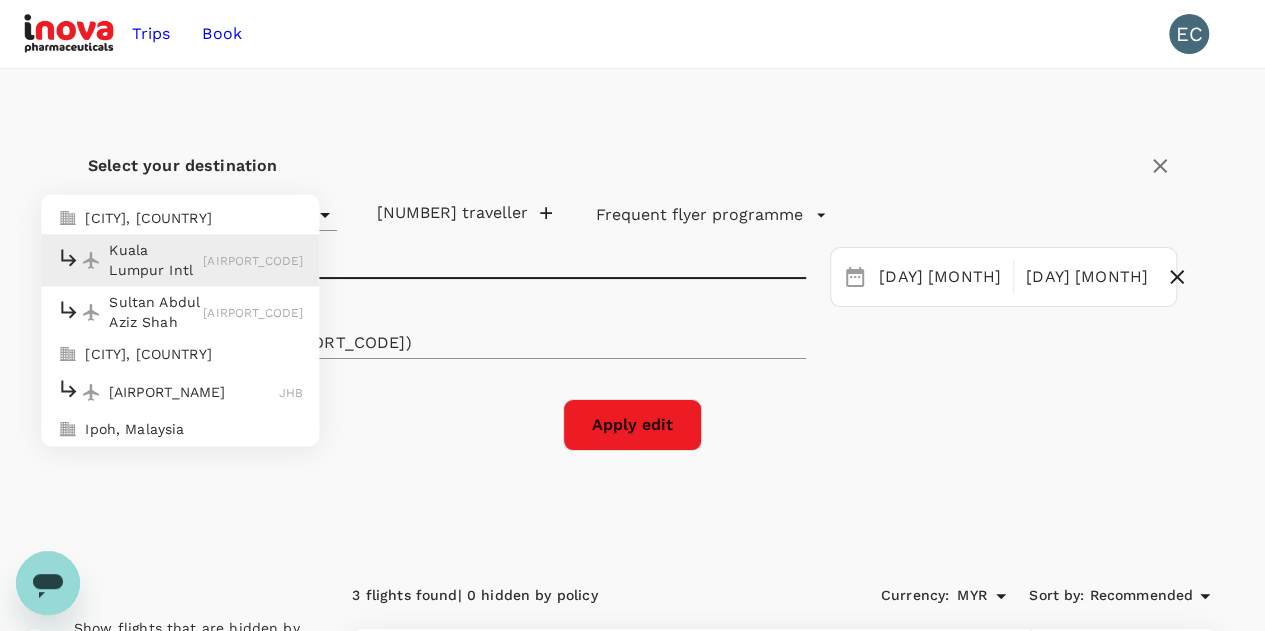 click on "[AIRPORT_NAME] [AIRPORT_CODE]" at bounding box center (180, 312) 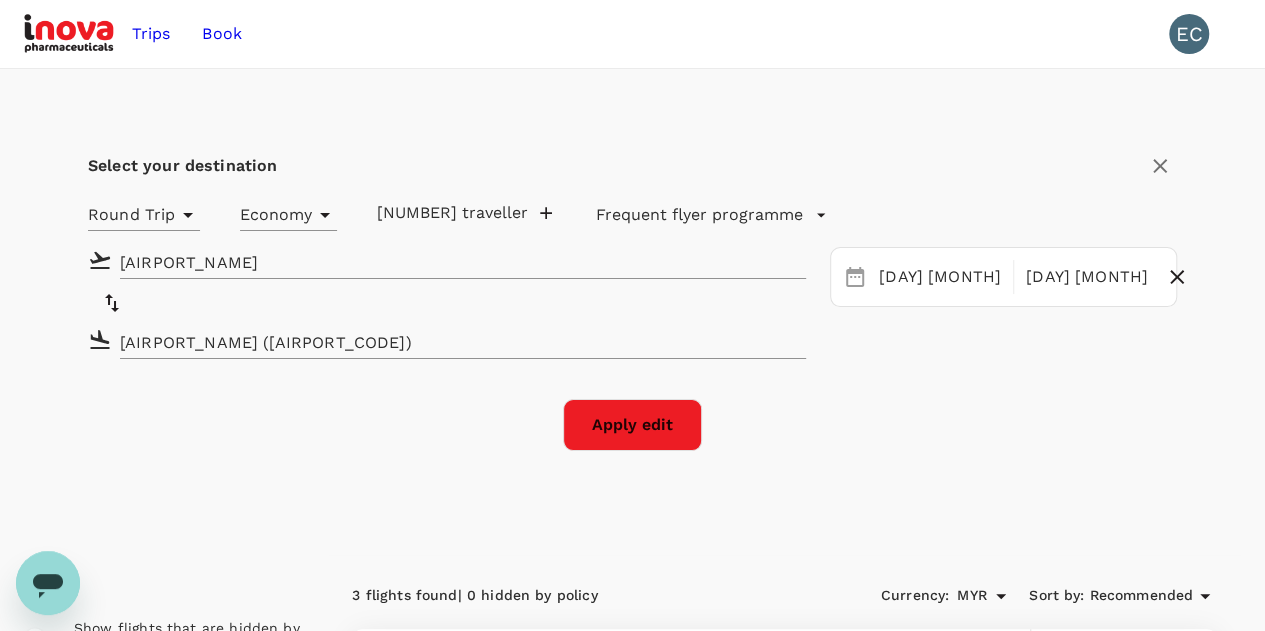 drag, startPoint x: 655, startPoint y: 389, endPoint x: 1004, endPoint y: 334, distance: 353.30722 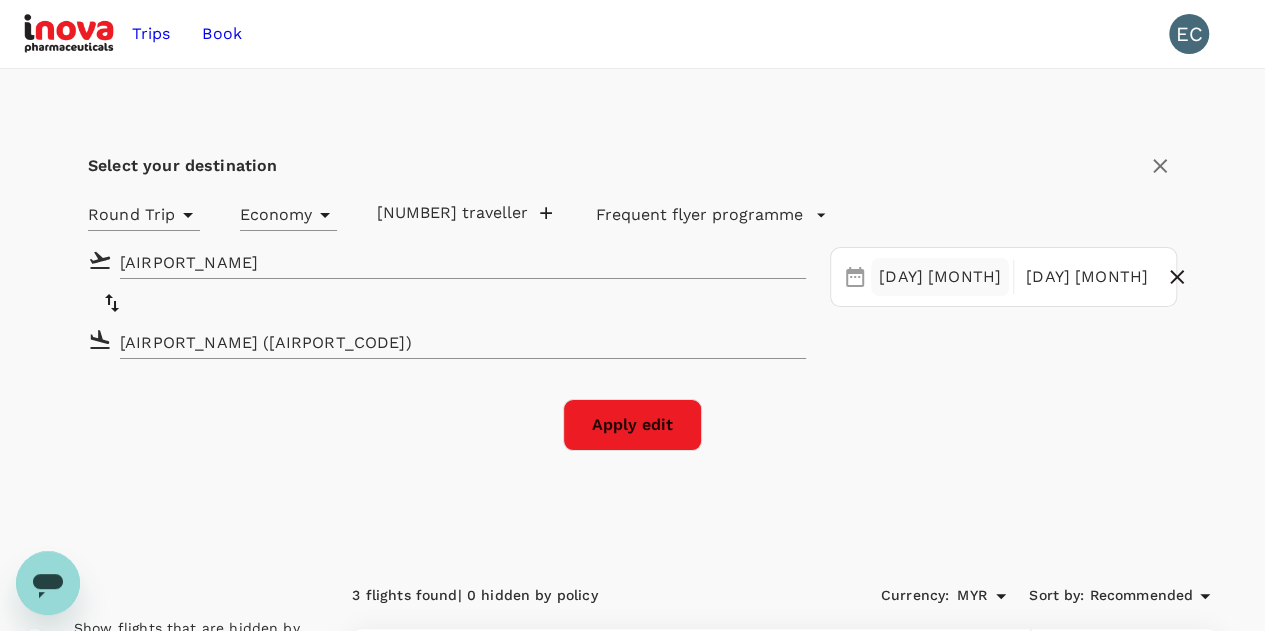 click on "[DAY] [MONTH]" at bounding box center (940, 277) 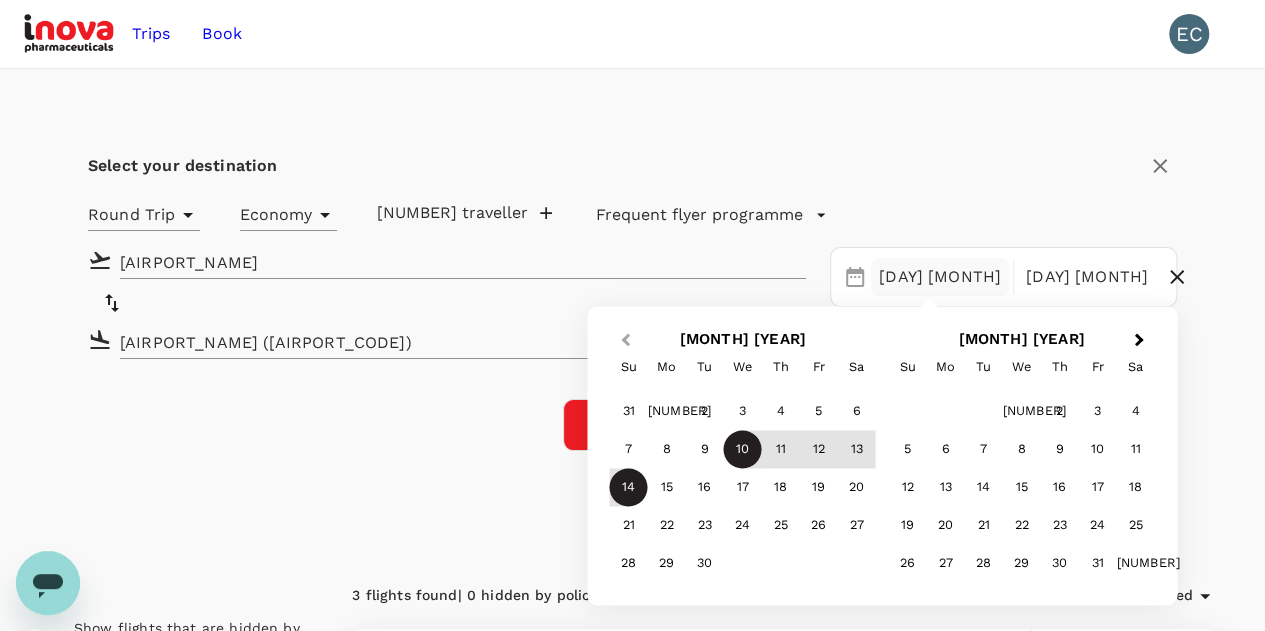 click on "Previous Month" at bounding box center (623, 341) 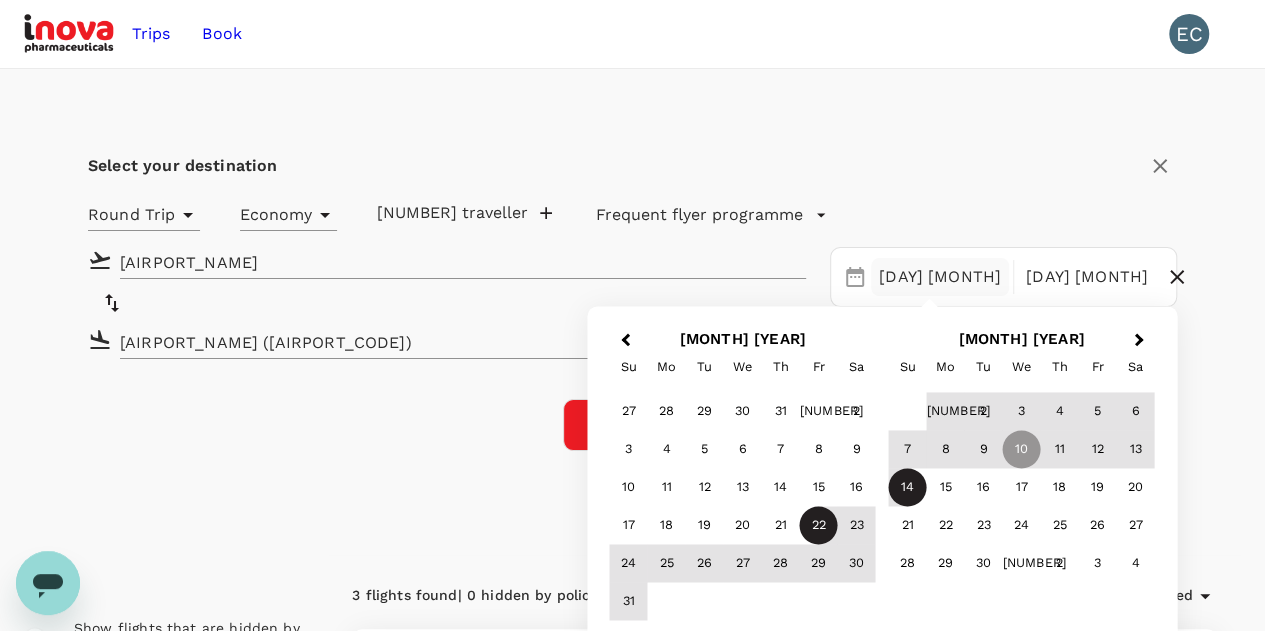 click on "22" at bounding box center (819, 526) 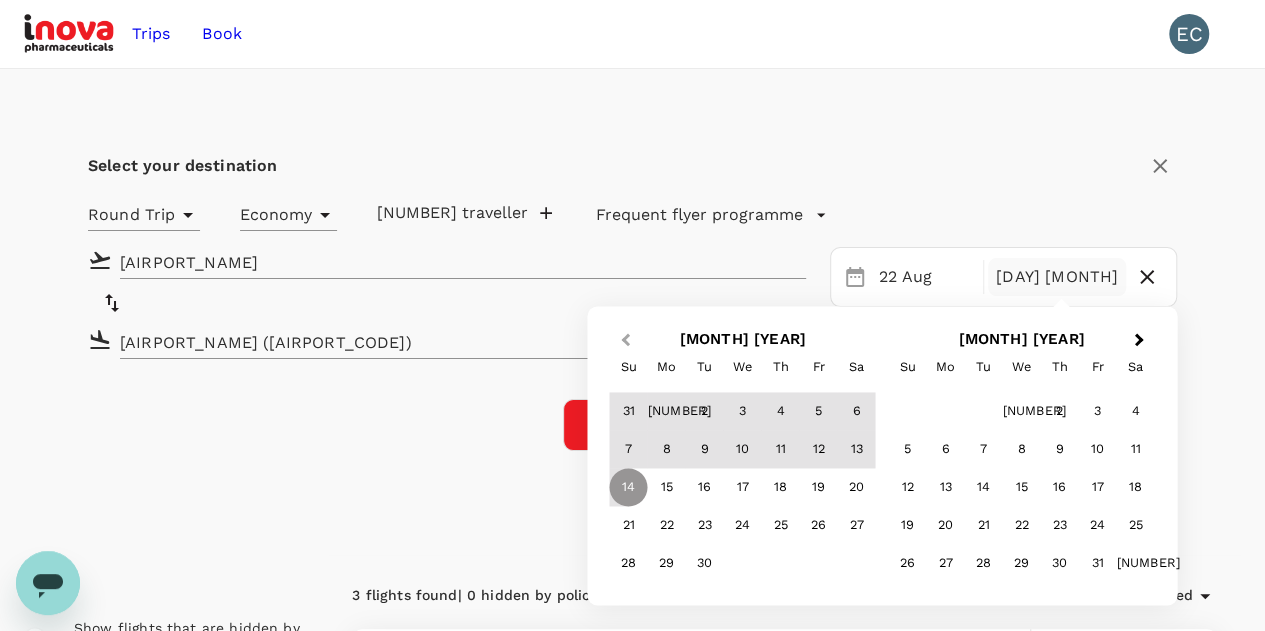 click on "Previous Month" at bounding box center (625, 340) 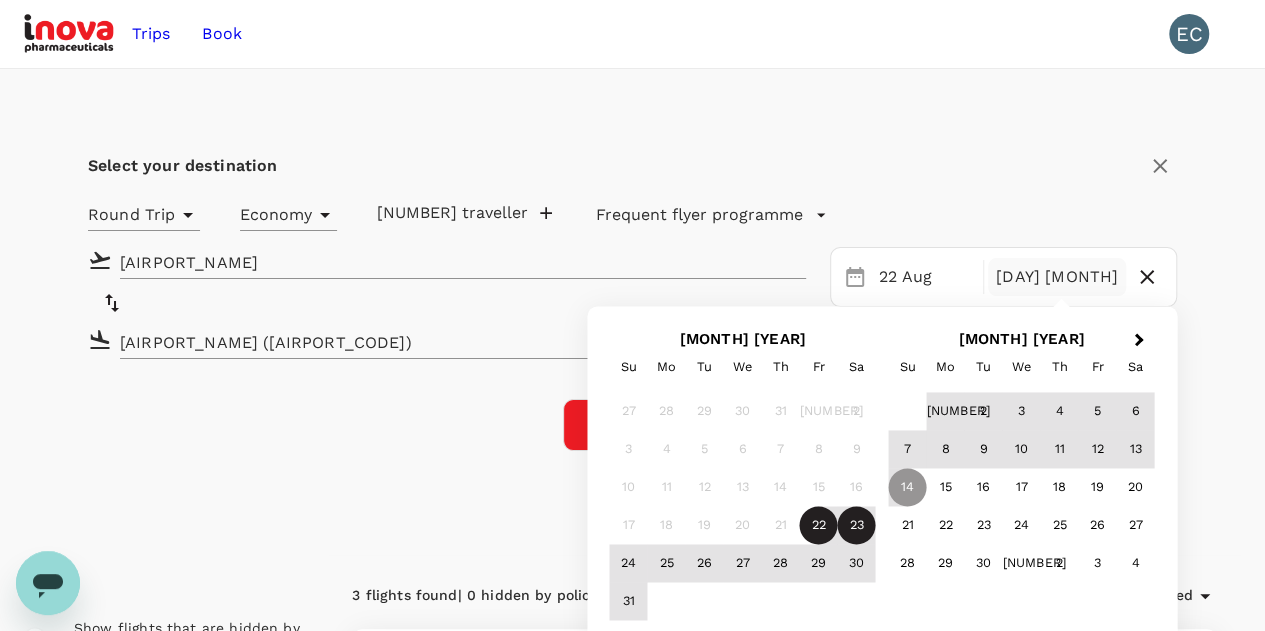 click on "23" at bounding box center [857, 526] 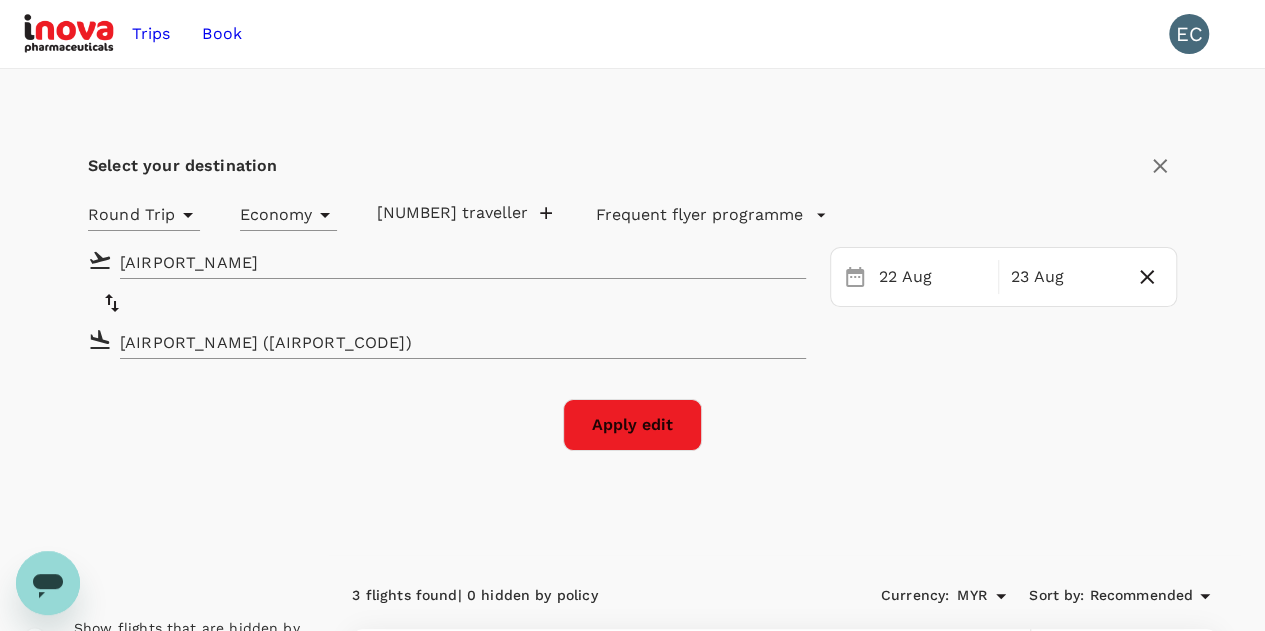 click on "Apply edit" at bounding box center [632, 425] 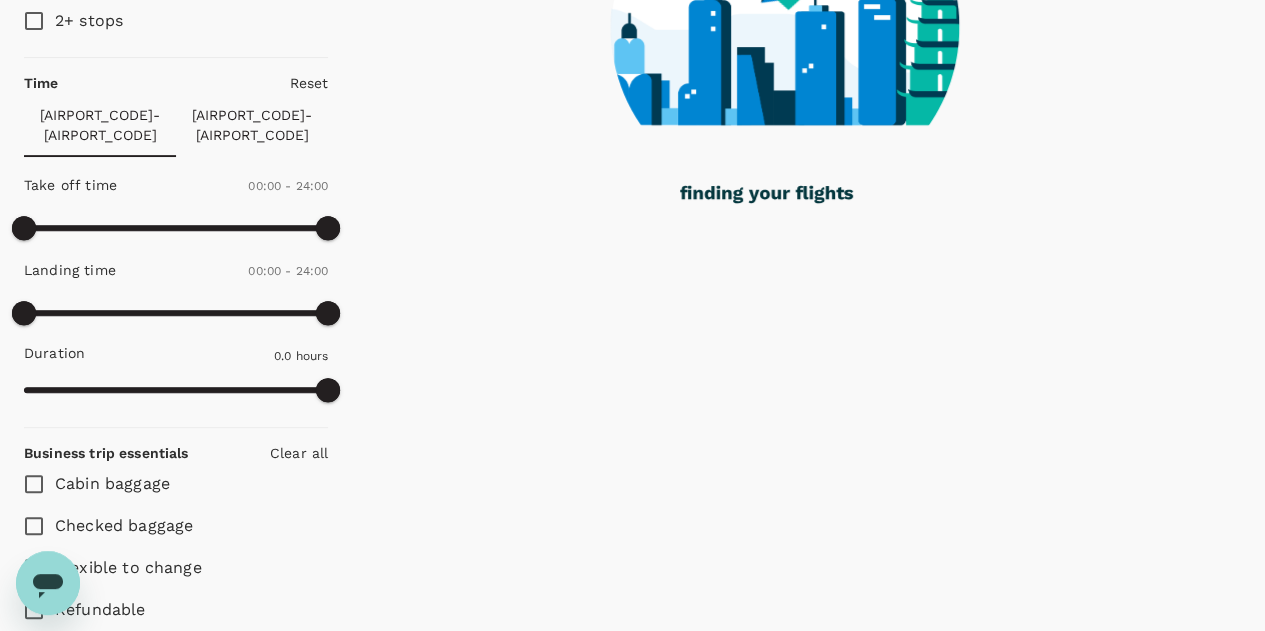 scroll, scrollTop: 400, scrollLeft: 0, axis: vertical 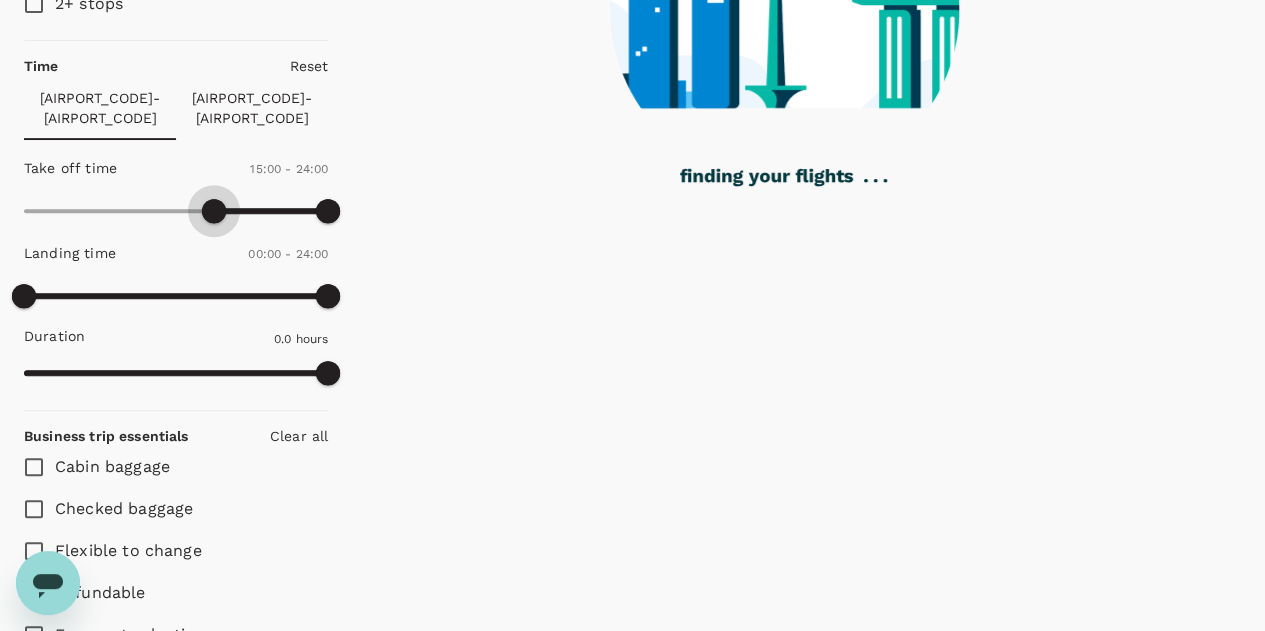 drag, startPoint x: 33, startPoint y: 193, endPoint x: 214, endPoint y: 181, distance: 181.39735 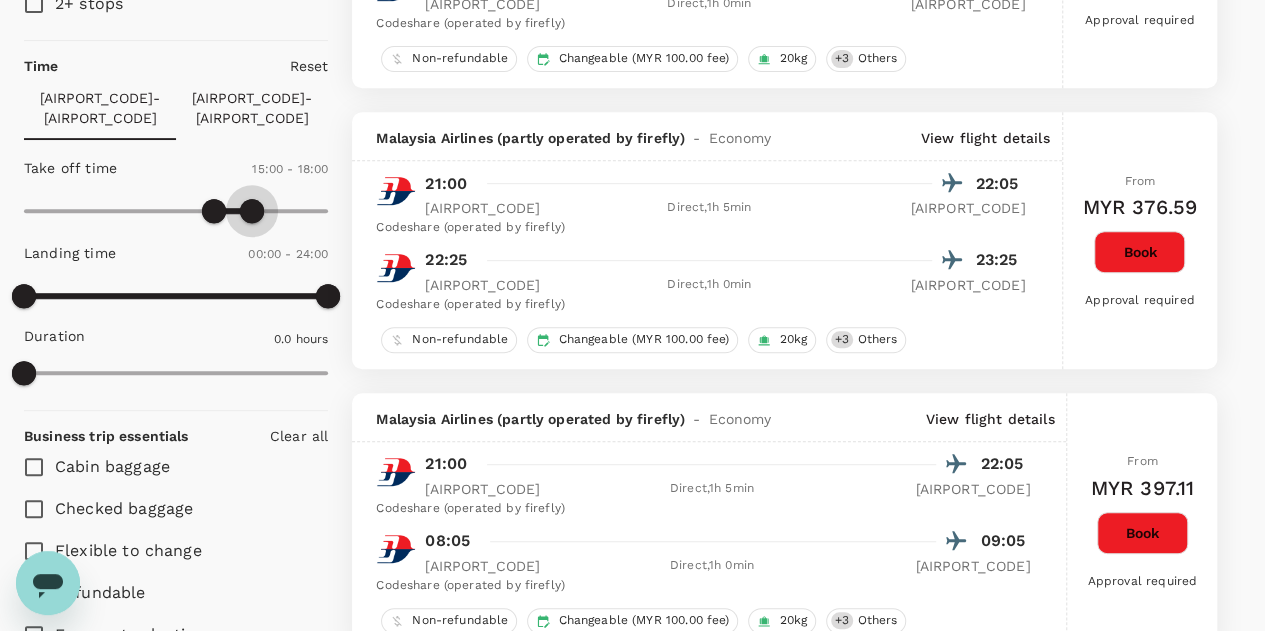 drag, startPoint x: 319, startPoint y: 189, endPoint x: 250, endPoint y: 184, distance: 69.18092 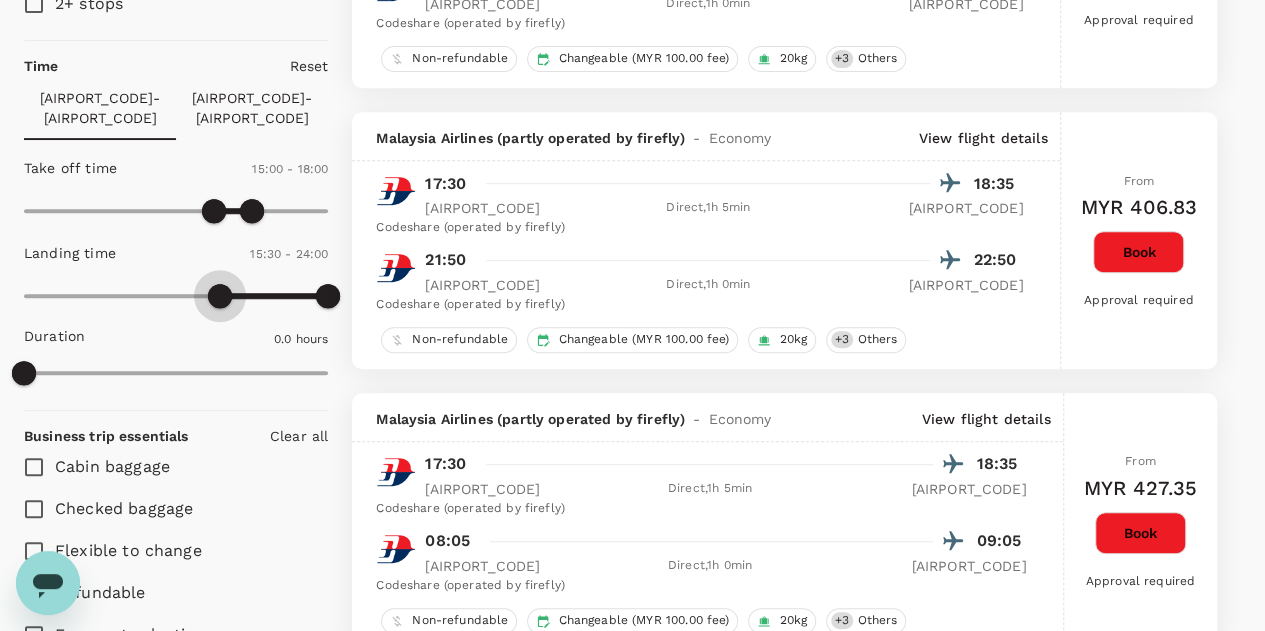 drag, startPoint x: 11, startPoint y: 269, endPoint x: 223, endPoint y: 267, distance: 212.00943 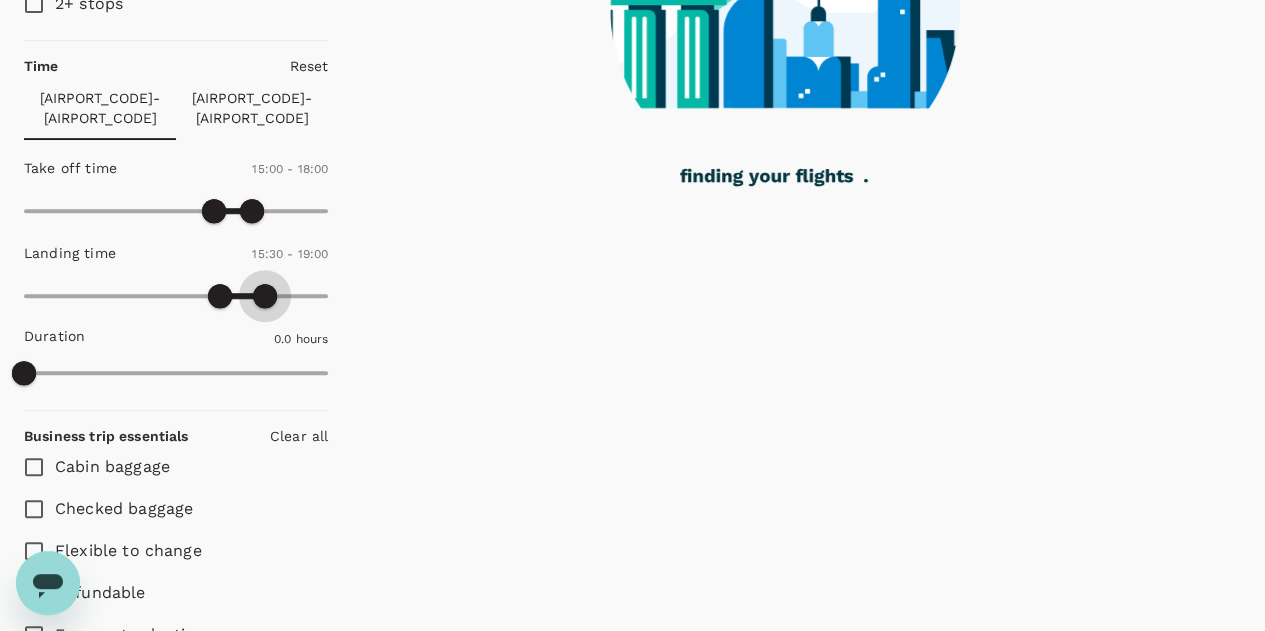drag, startPoint x: 324, startPoint y: 267, endPoint x: 263, endPoint y: 266, distance: 61.008198 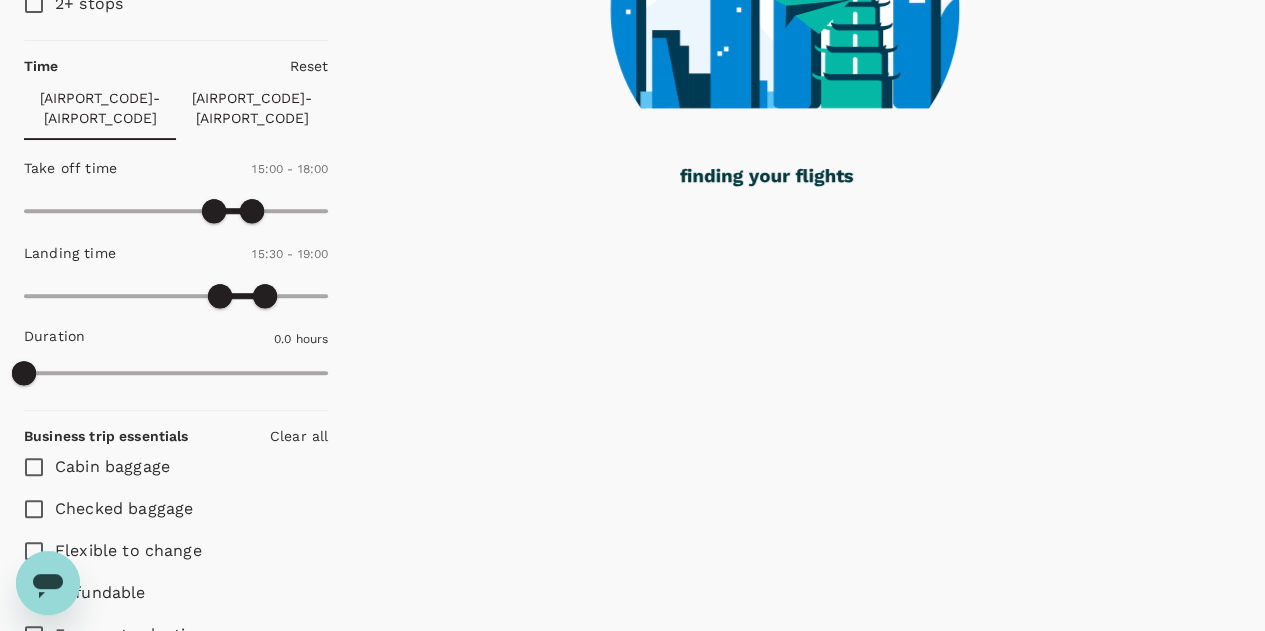 click on "[AIRPORT_CODE] - [AIRPORT_CODE]" at bounding box center [252, 108] 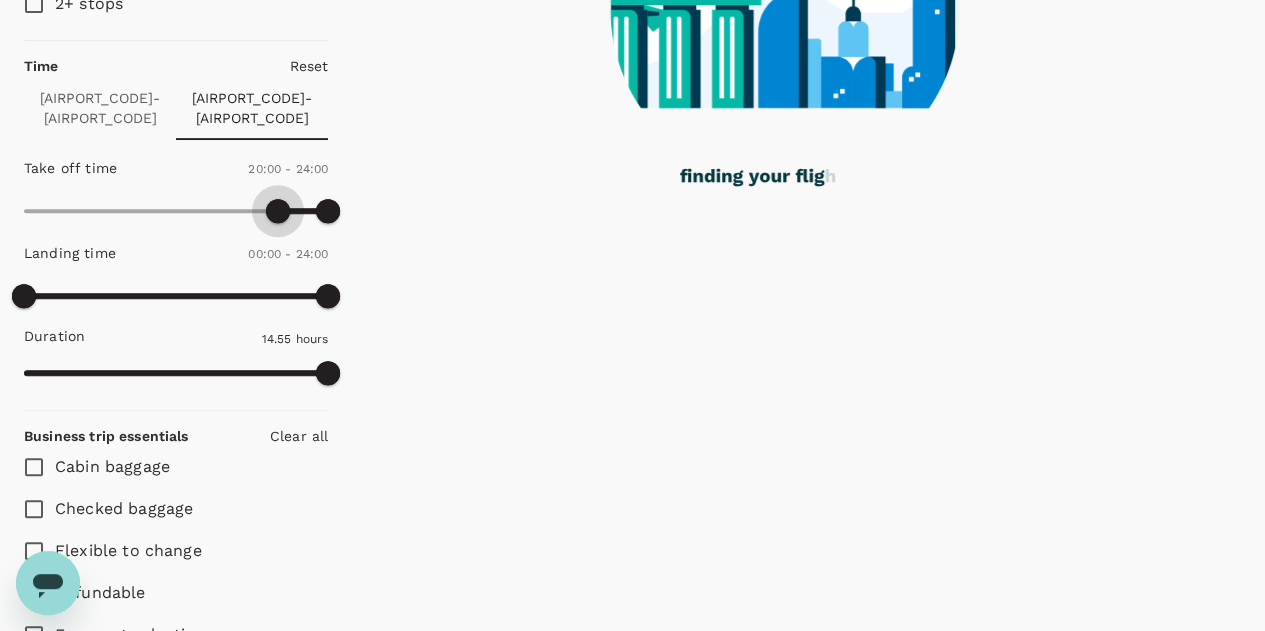 drag, startPoint x: 26, startPoint y: 197, endPoint x: 276, endPoint y: 221, distance: 251.14935 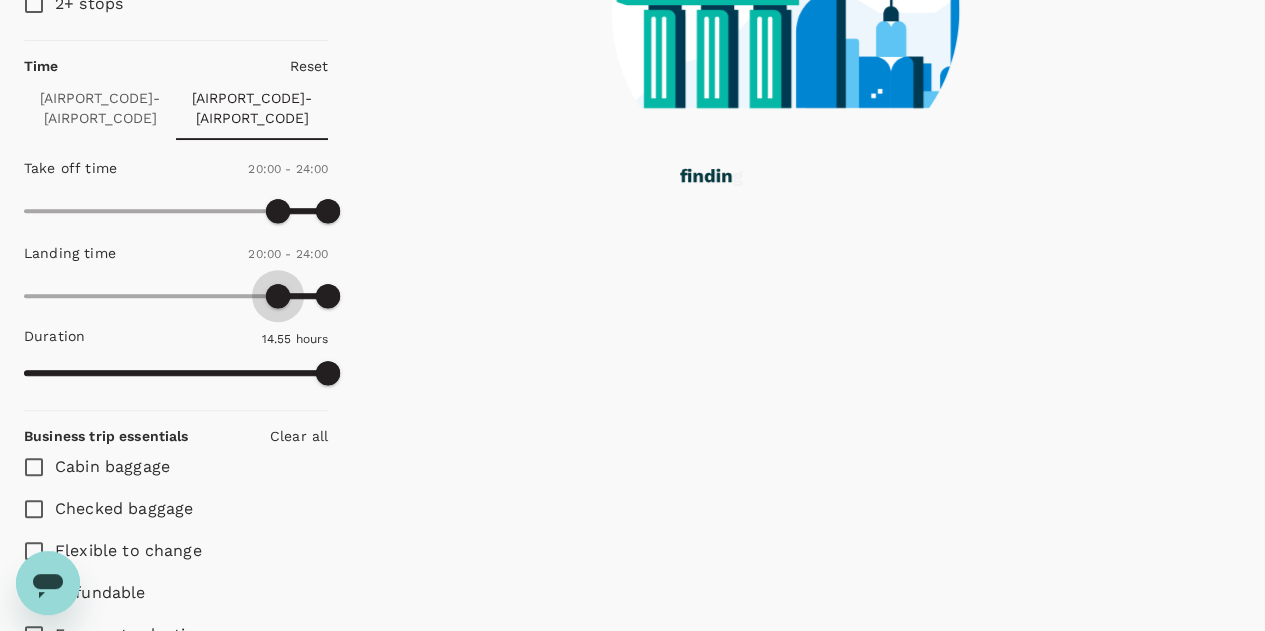 drag, startPoint x: 34, startPoint y: 267, endPoint x: 276, endPoint y: 271, distance: 242.03305 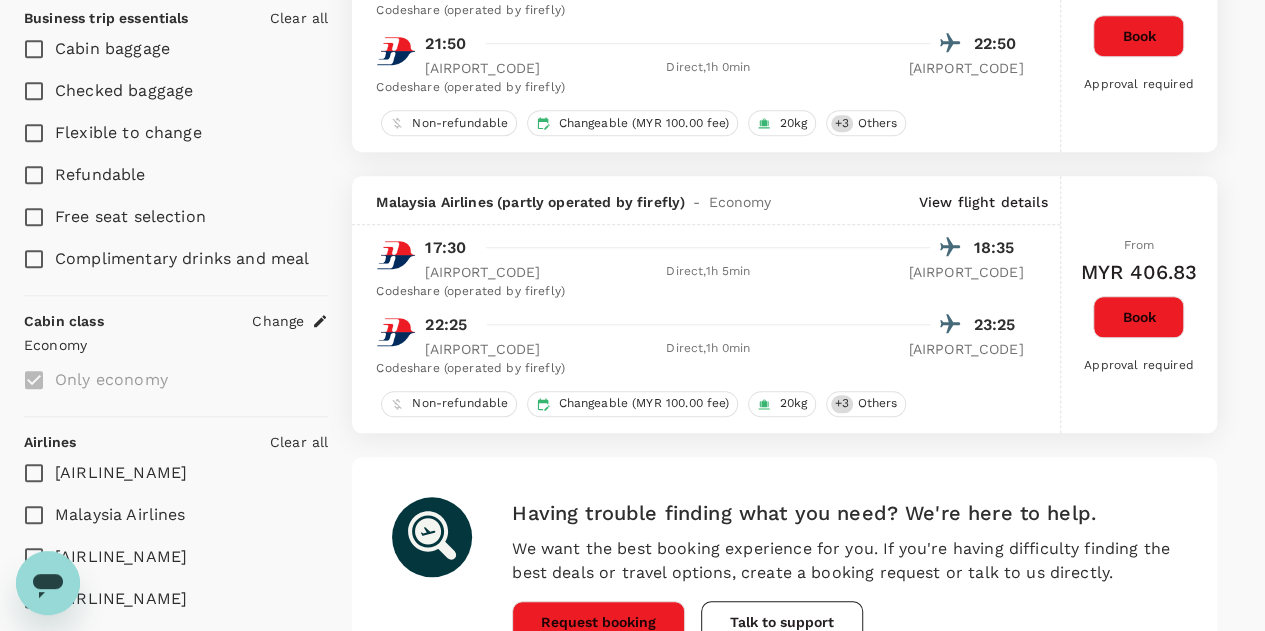 scroll, scrollTop: 800, scrollLeft: 0, axis: vertical 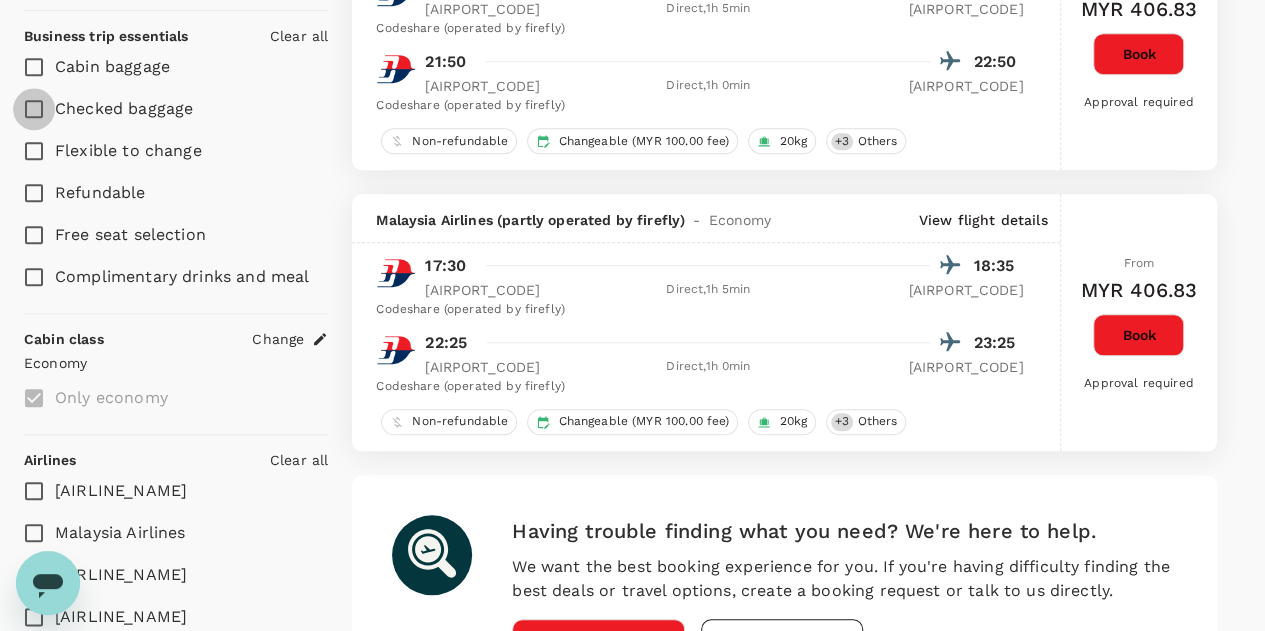 click on "Checked baggage" at bounding box center (34, 109) 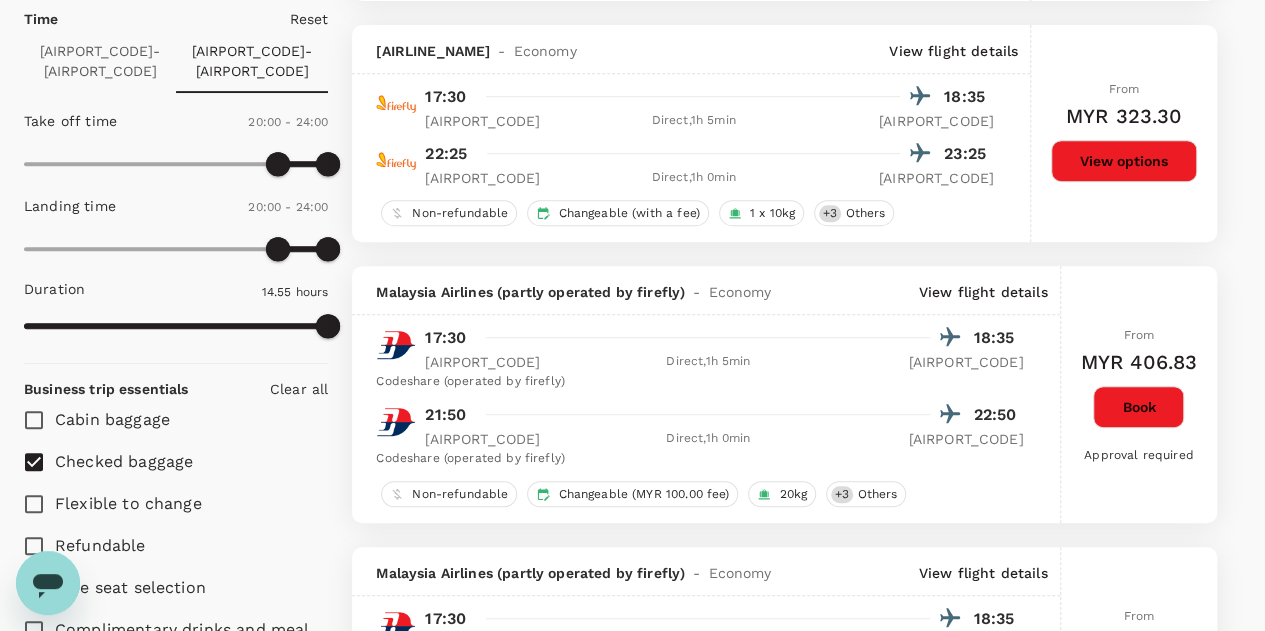 scroll, scrollTop: 100, scrollLeft: 0, axis: vertical 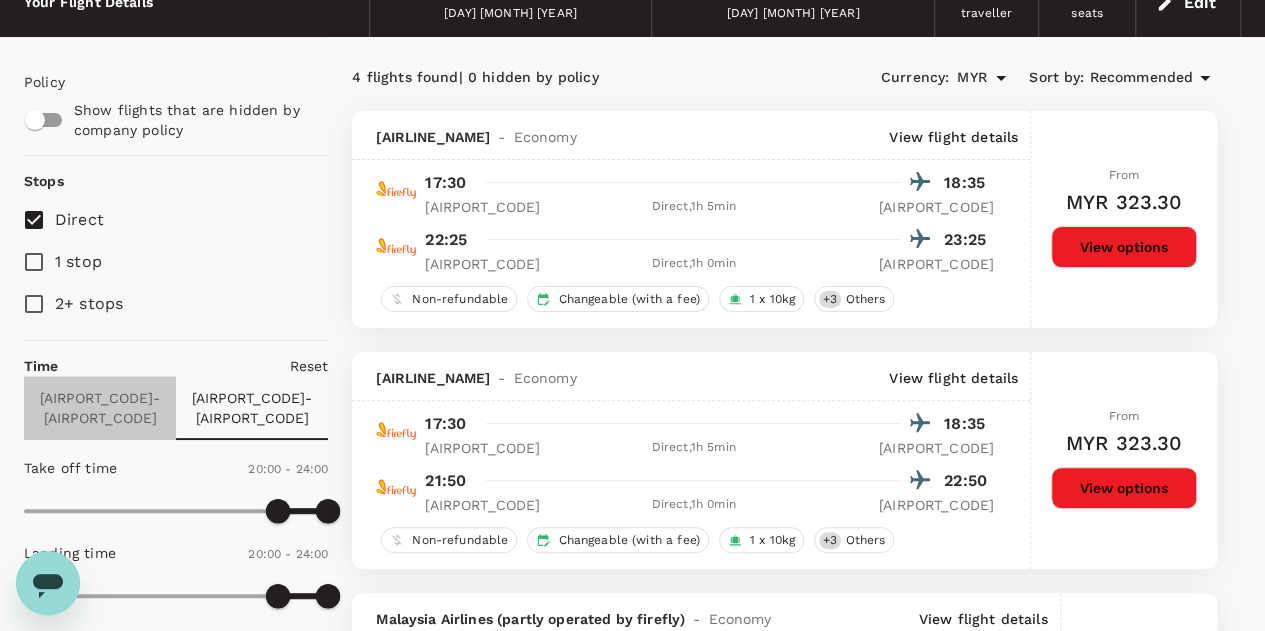 click on "[AIRPORT_CODE] - [AIRPORT_CODE]" at bounding box center (100, 408) 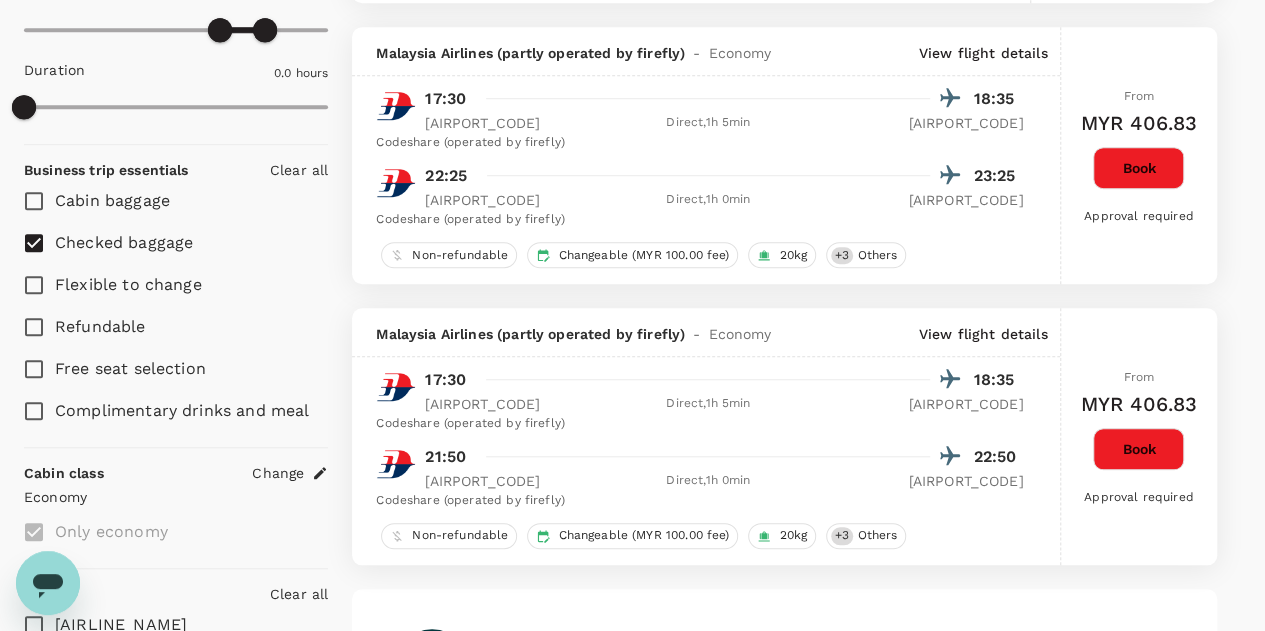 scroll, scrollTop: 700, scrollLeft: 0, axis: vertical 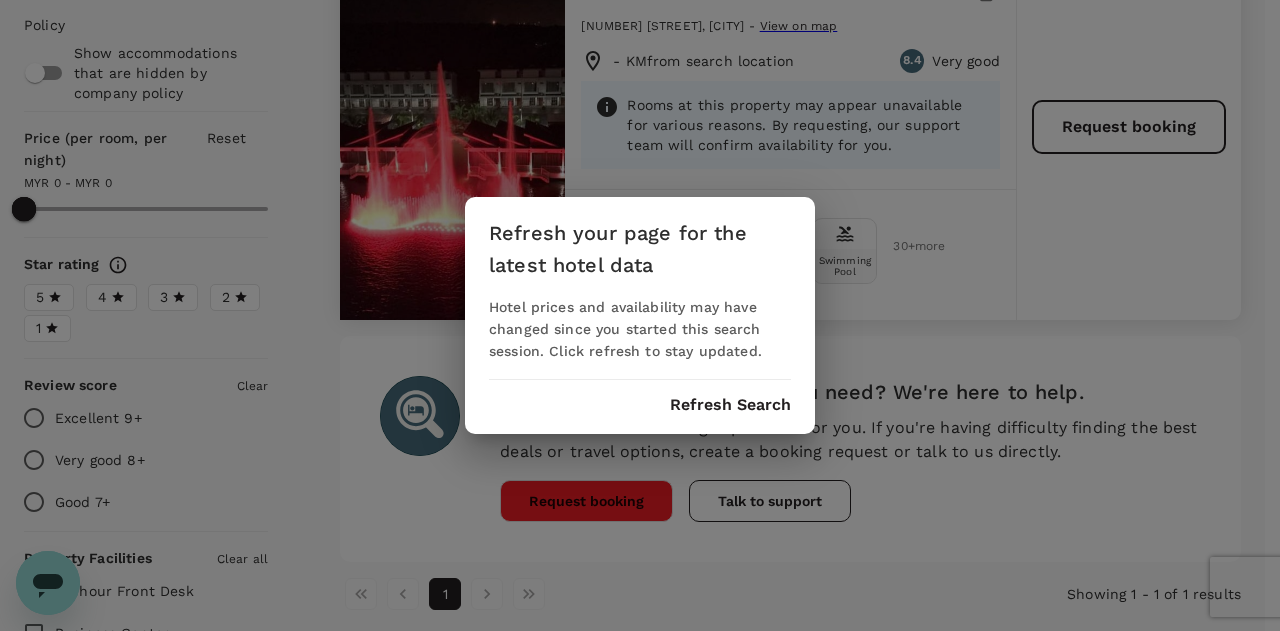 click on "Refresh Search" at bounding box center (730, 405) 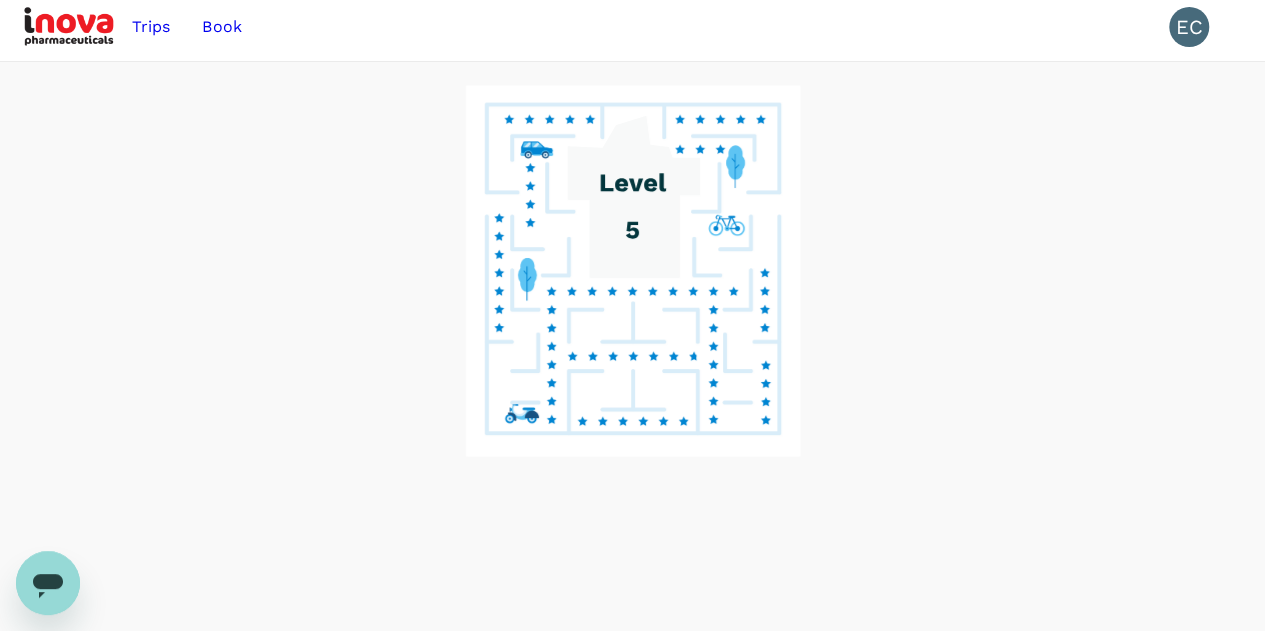 scroll, scrollTop: 0, scrollLeft: 0, axis: both 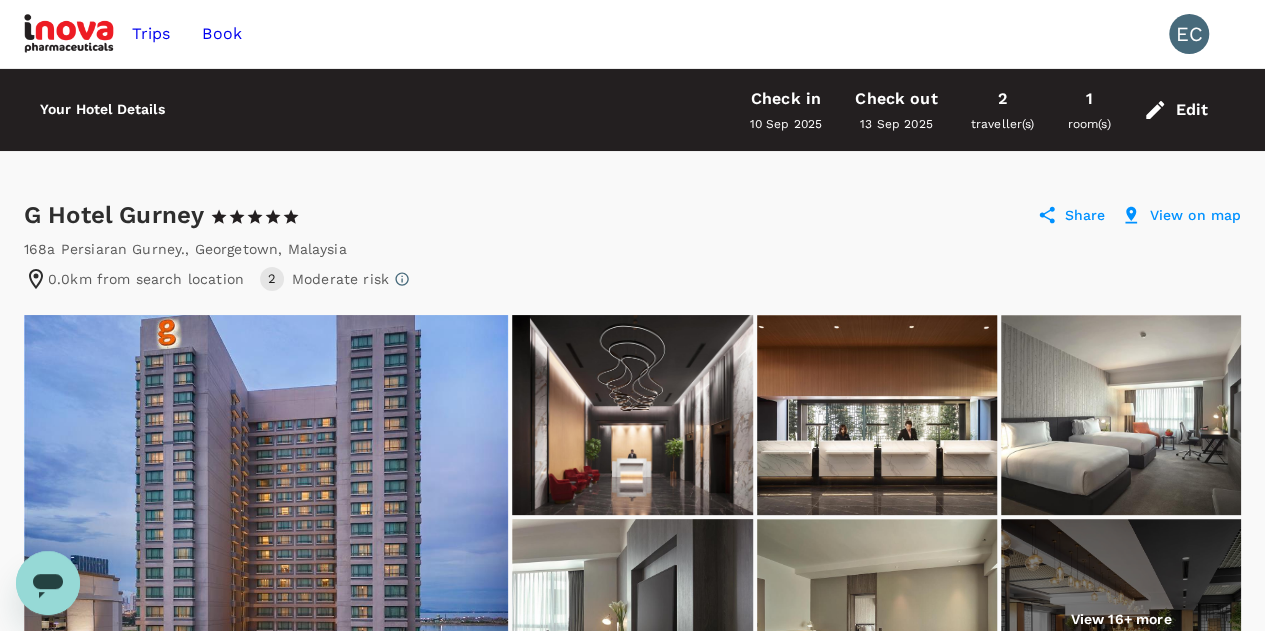 drag, startPoint x: 1149, startPoint y: 112, endPoint x: 480, endPoint y: 373, distance: 718.11005 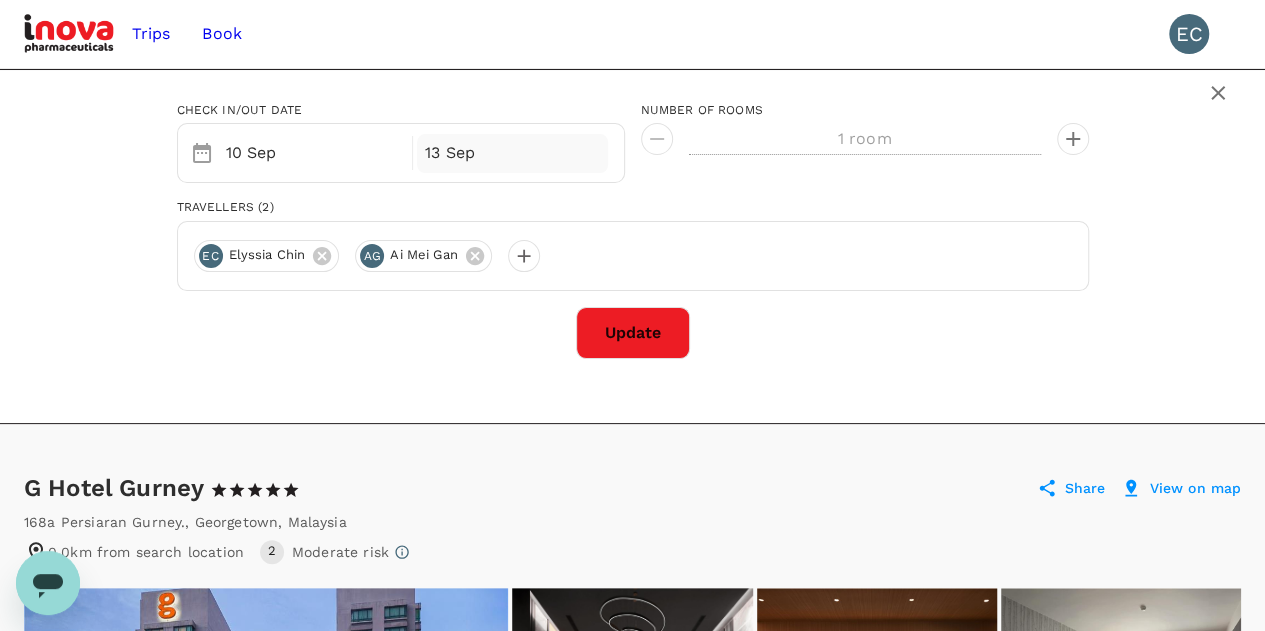 click on "13 Sep" at bounding box center [313, 153] 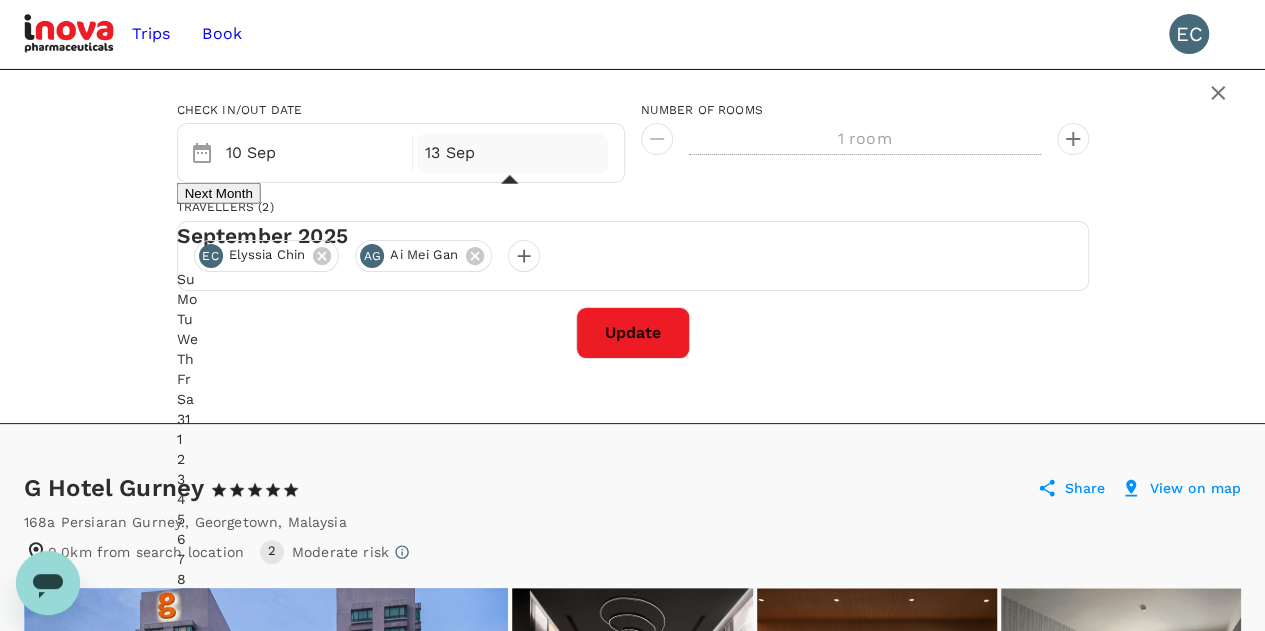 click on "14" at bounding box center (262, 699) 